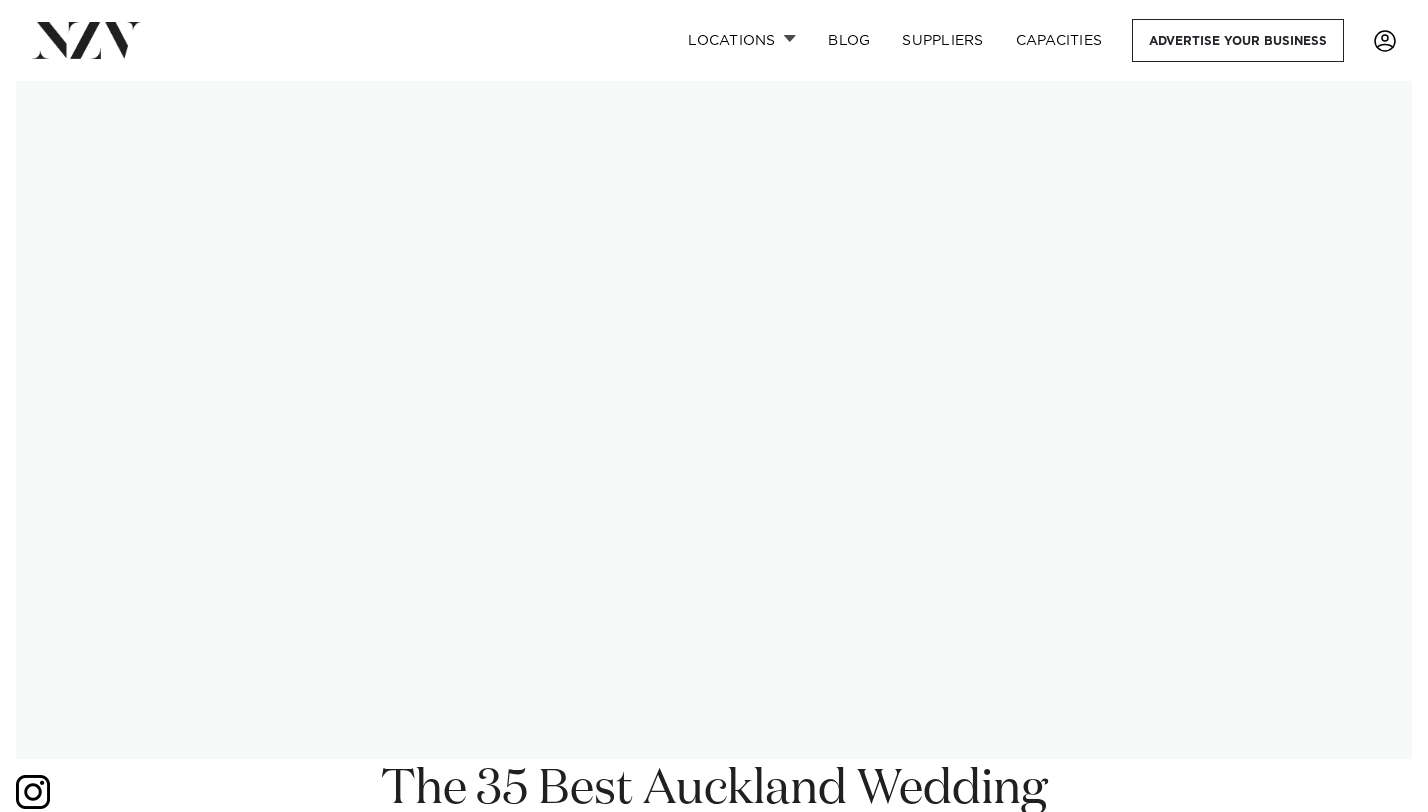scroll, scrollTop: 0, scrollLeft: 0, axis: both 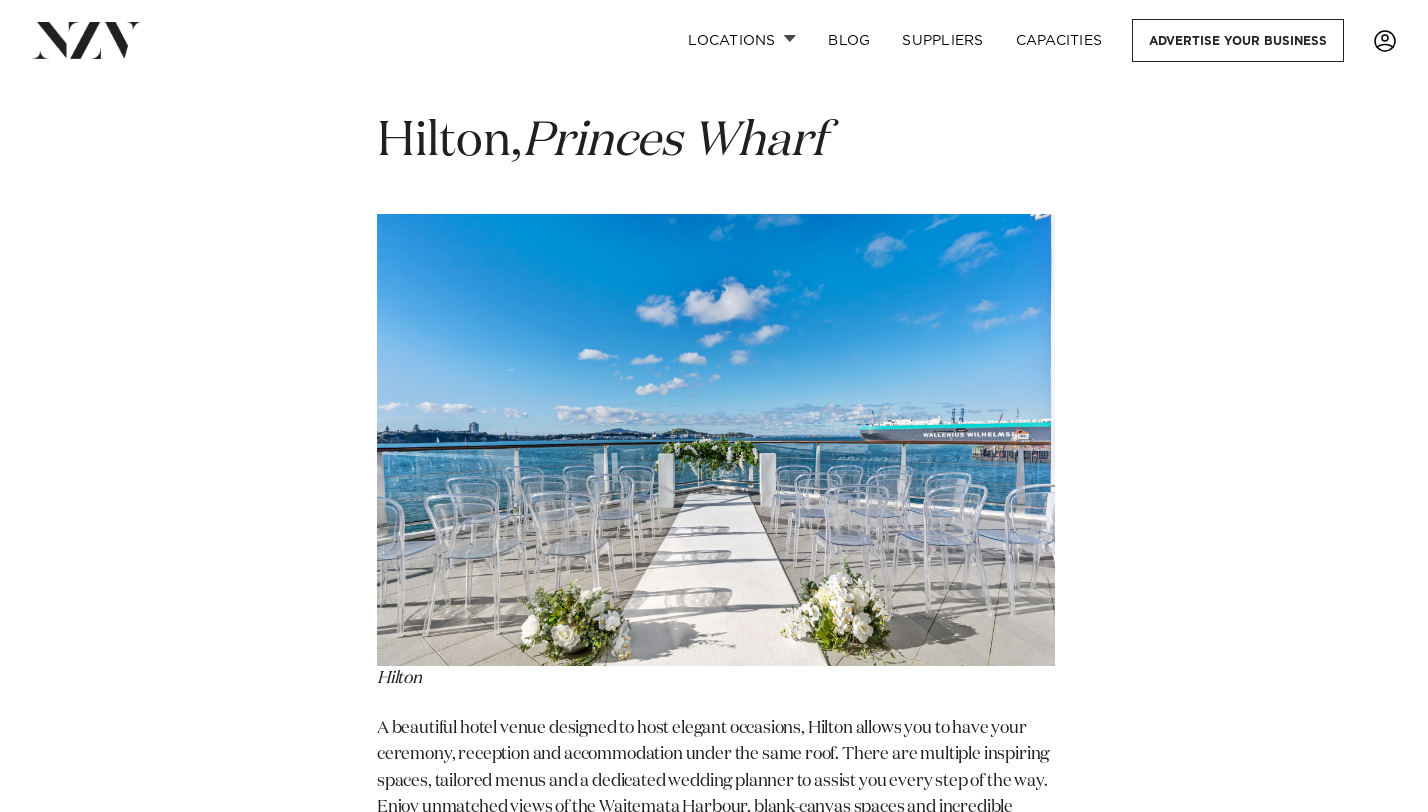click on "Princes Wharf" at bounding box center [673, 142] 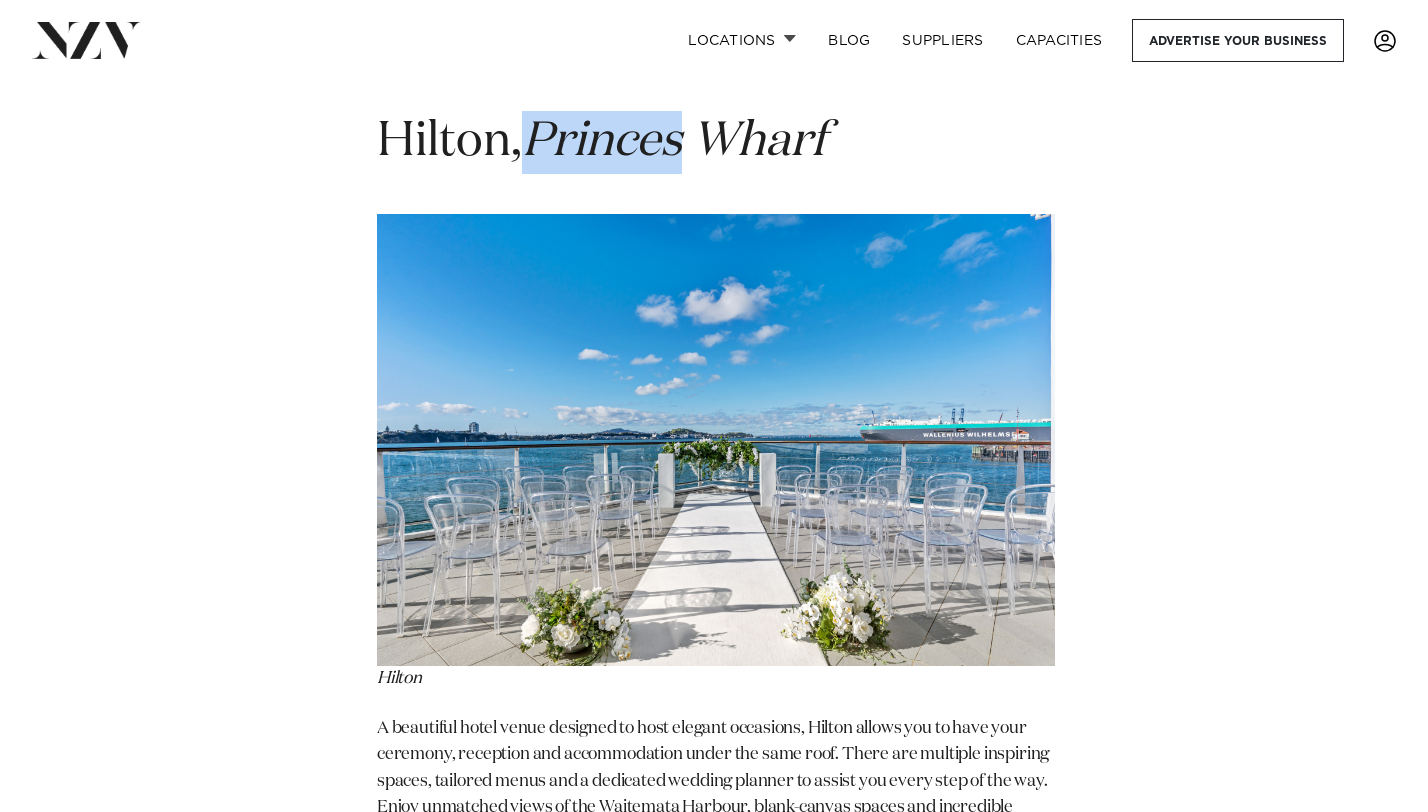 click on "Princes Wharf" at bounding box center (673, 142) 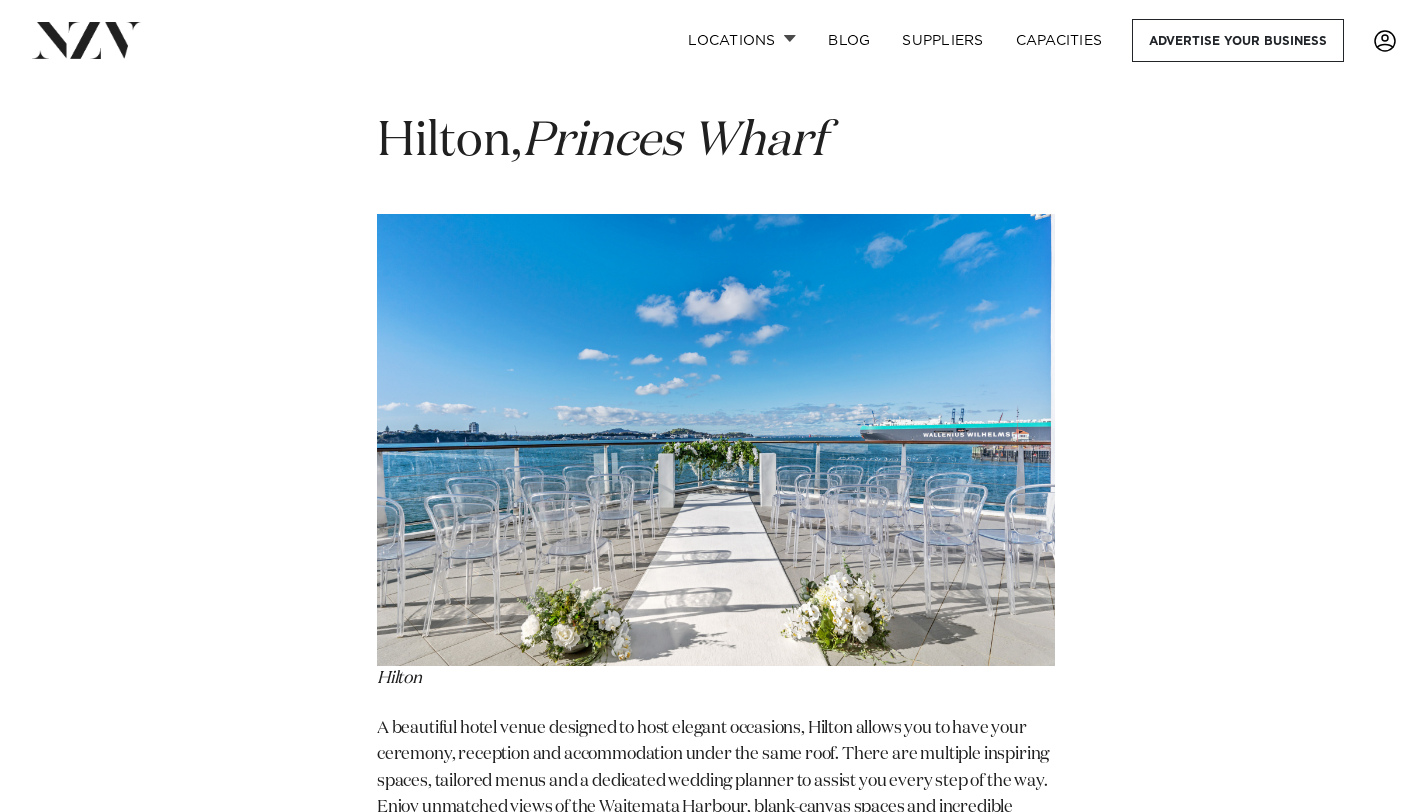 click on "Princes Wharf" at bounding box center (673, 142) 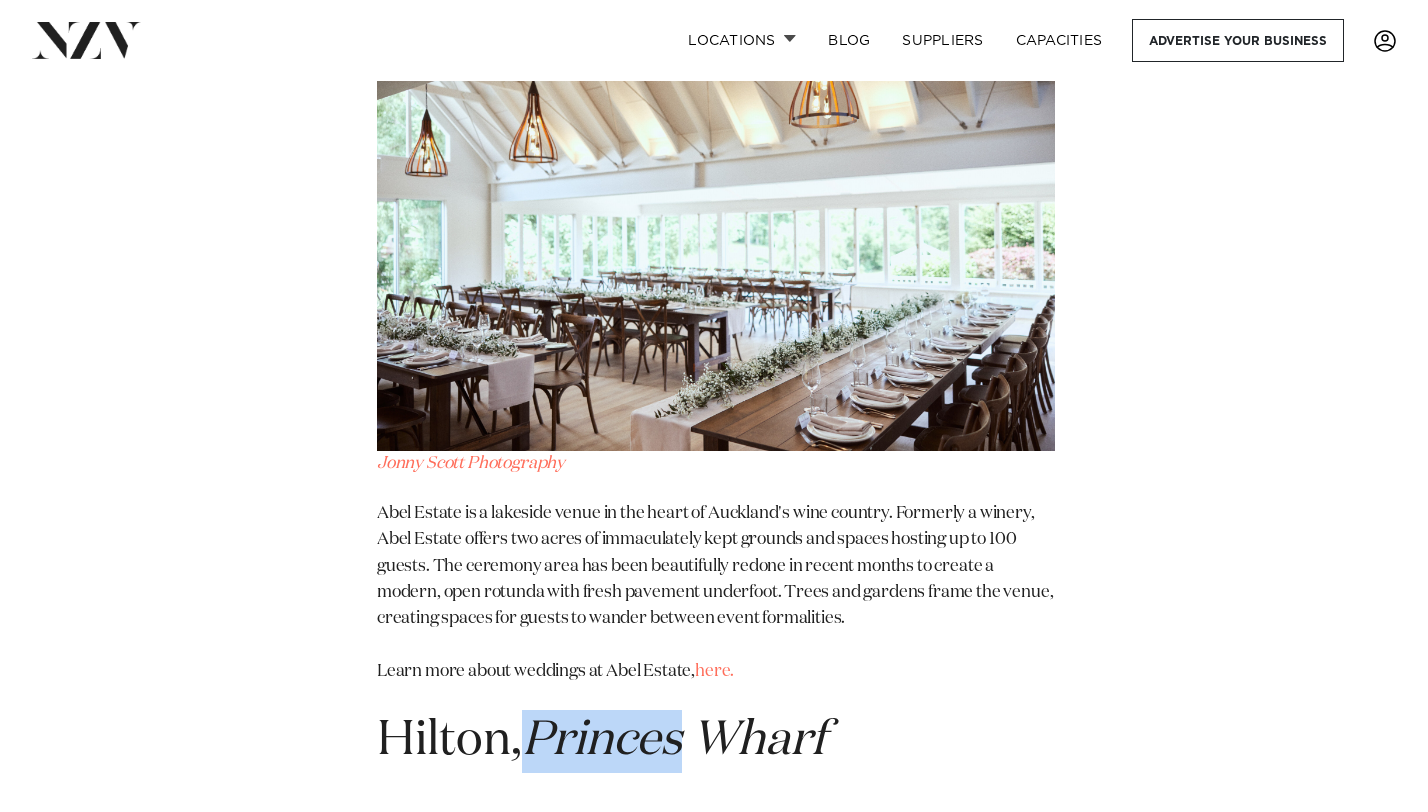 scroll, scrollTop: 23113, scrollLeft: 0, axis: vertical 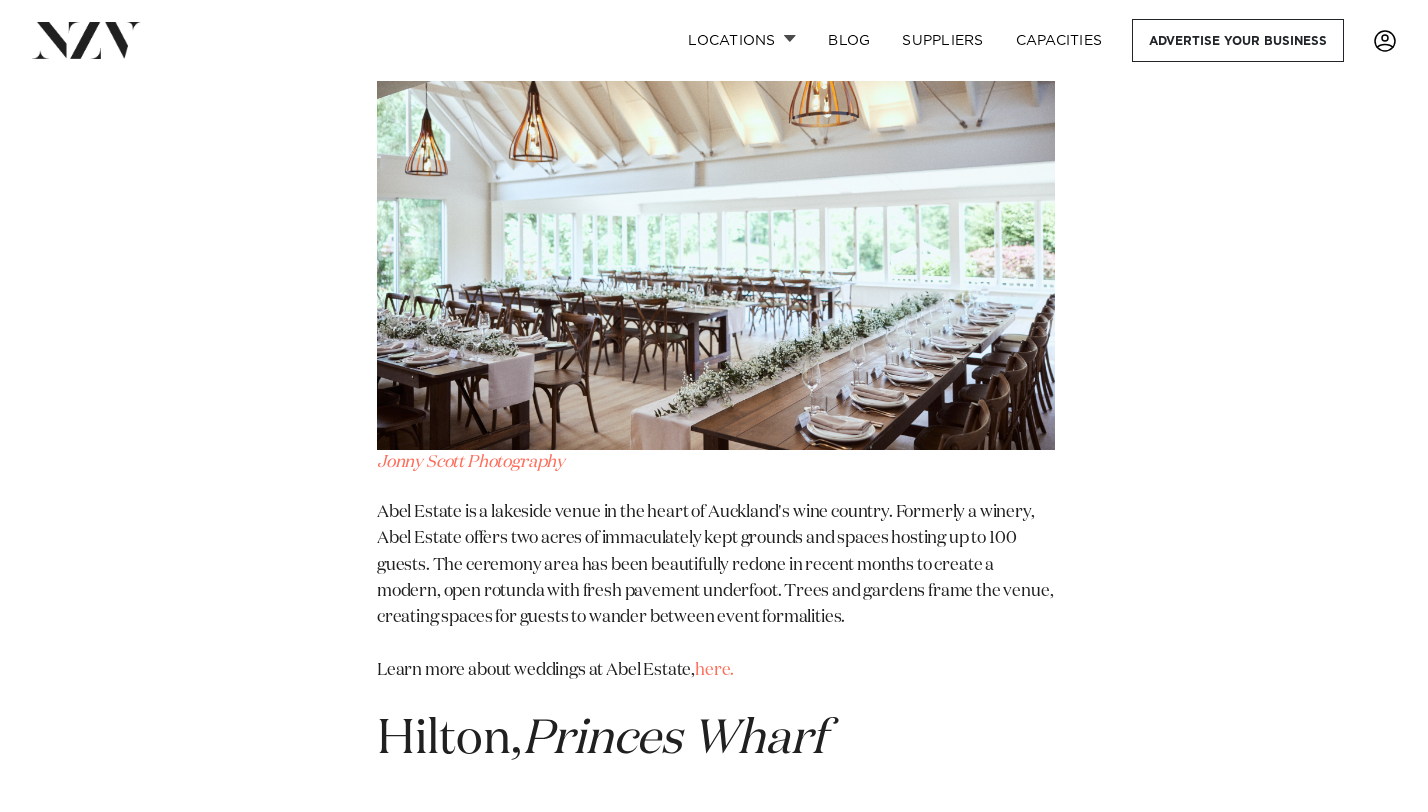 click on "Abel Estate is a lakeside venue in the heart of Auckland's wine country. Formerly a winery, Abel Estate offers two acres of immaculately kept grounds and spaces hosting up to 100 guests. The ceremony area has been beautifully redone in recent months to create a modern, open rotunda with fresh pavement underfoot. Trees and gardens frame the venue, creating spaces for guests to wander between event formalities.  Learn more about weddings at Abel Estate,  here." at bounding box center (716, 592) 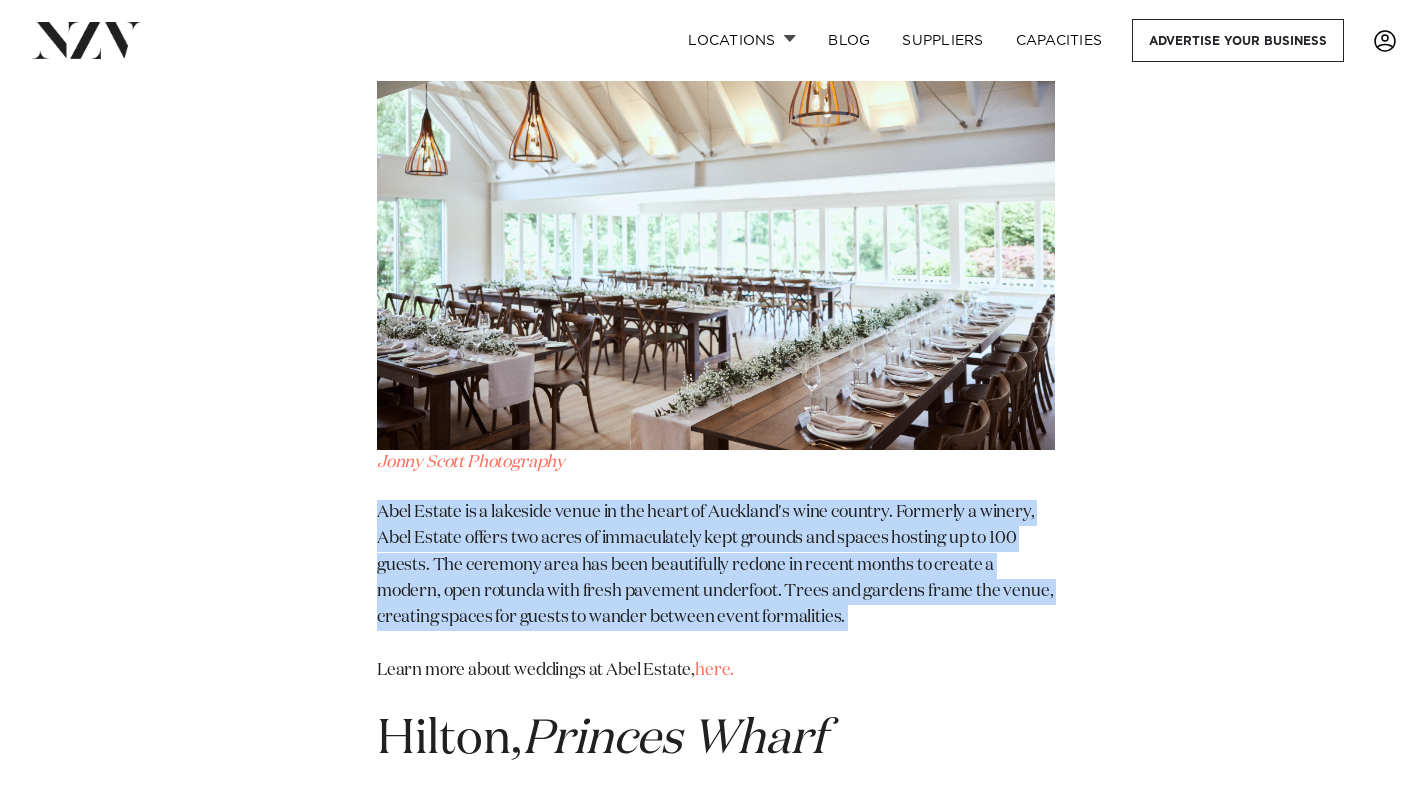 click on "Abel Estate is a lakeside venue in the heart of Auckland's wine country. Formerly a winery, Abel Estate offers two acres of immaculately kept grounds and spaces hosting up to 100 guests. The ceremony area has been beautifully redone in recent months to create a modern, open rotunda with fresh pavement underfoot. Trees and gardens frame the venue, creating spaces for guests to wander between event formalities.  Learn more about weddings at Abel Estate,  here." at bounding box center [716, 592] 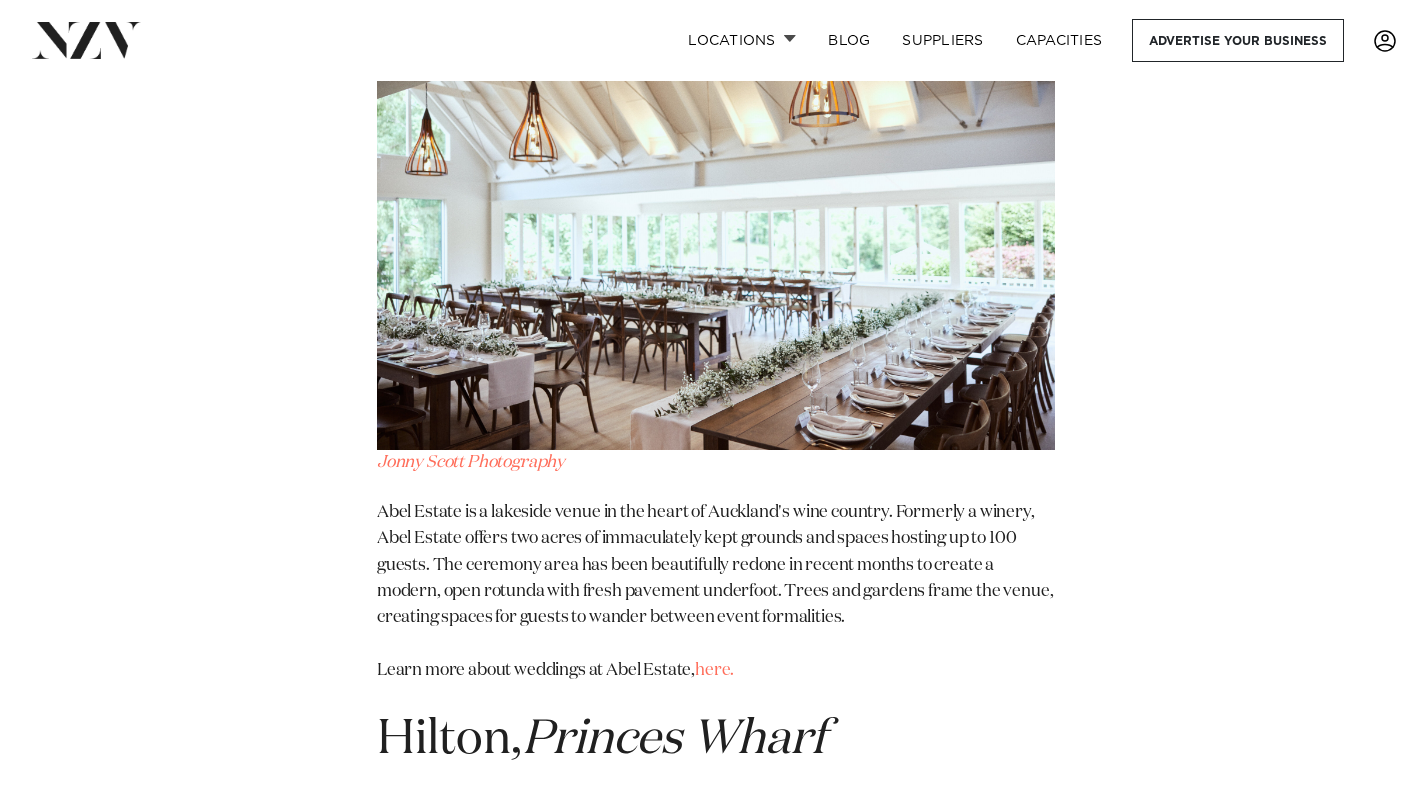 click on "Abel Estate is a lakeside venue in the heart of Auckland's wine country. Formerly a winery, Abel Estate offers two acres of immaculately kept grounds and spaces hosting up to 100 guests. The ceremony area has been beautifully redone in recent months to create a modern, open rotunda with fresh pavement underfoot. Trees and gardens frame the venue, creating spaces for guests to wander between event formalities.  Learn more about weddings at Abel Estate,  here." at bounding box center (716, 592) 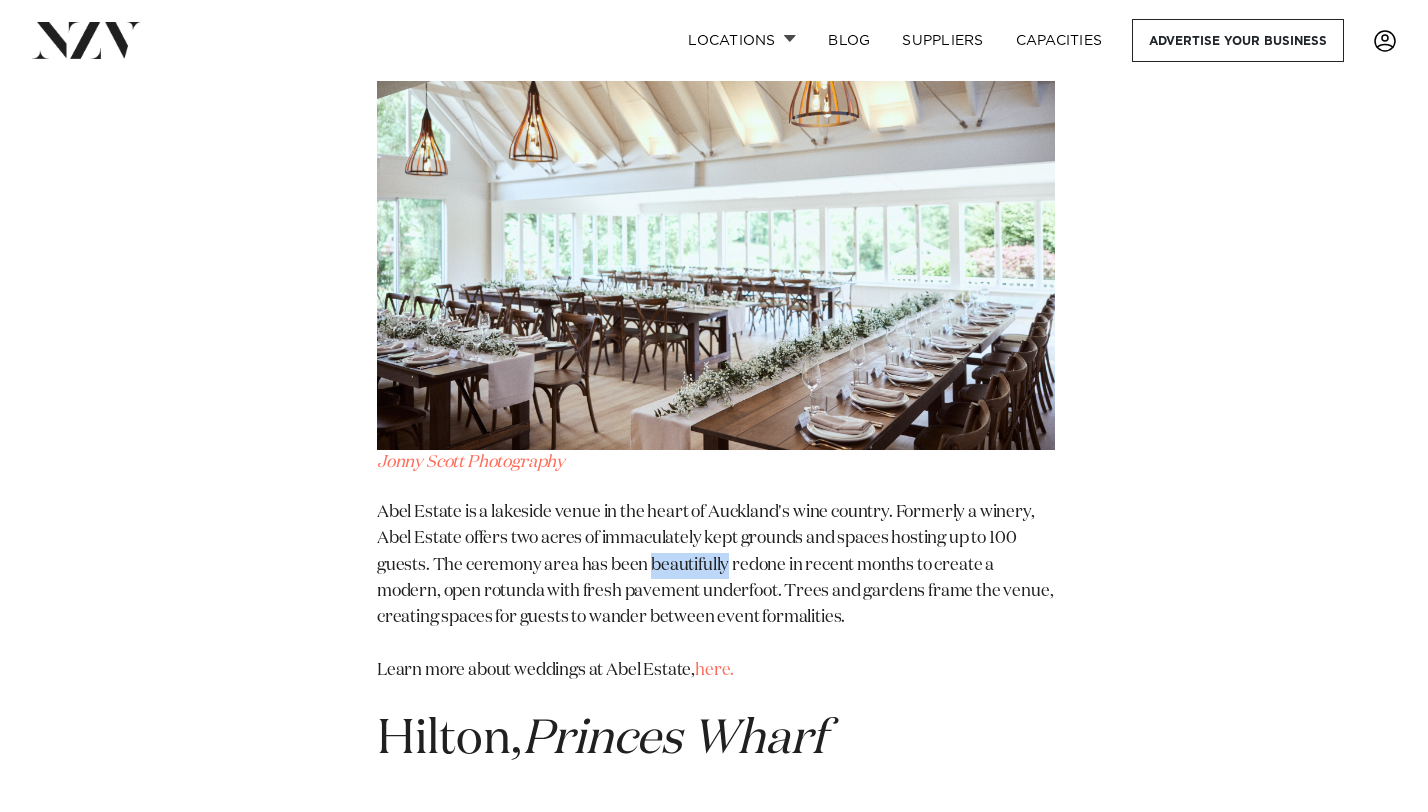 click on "Abel Estate is a lakeside venue in the heart of Auckland's wine country. Formerly a winery, Abel Estate offers two acres of immaculately kept grounds and spaces hosting up to 100 guests. The ceremony area has been beautifully redone in recent months to create a modern, open rotunda with fresh pavement underfoot. Trees and gardens frame the venue, creating spaces for guests to wander between event formalities.  Learn more about weddings at Abel Estate,  here." at bounding box center (716, 592) 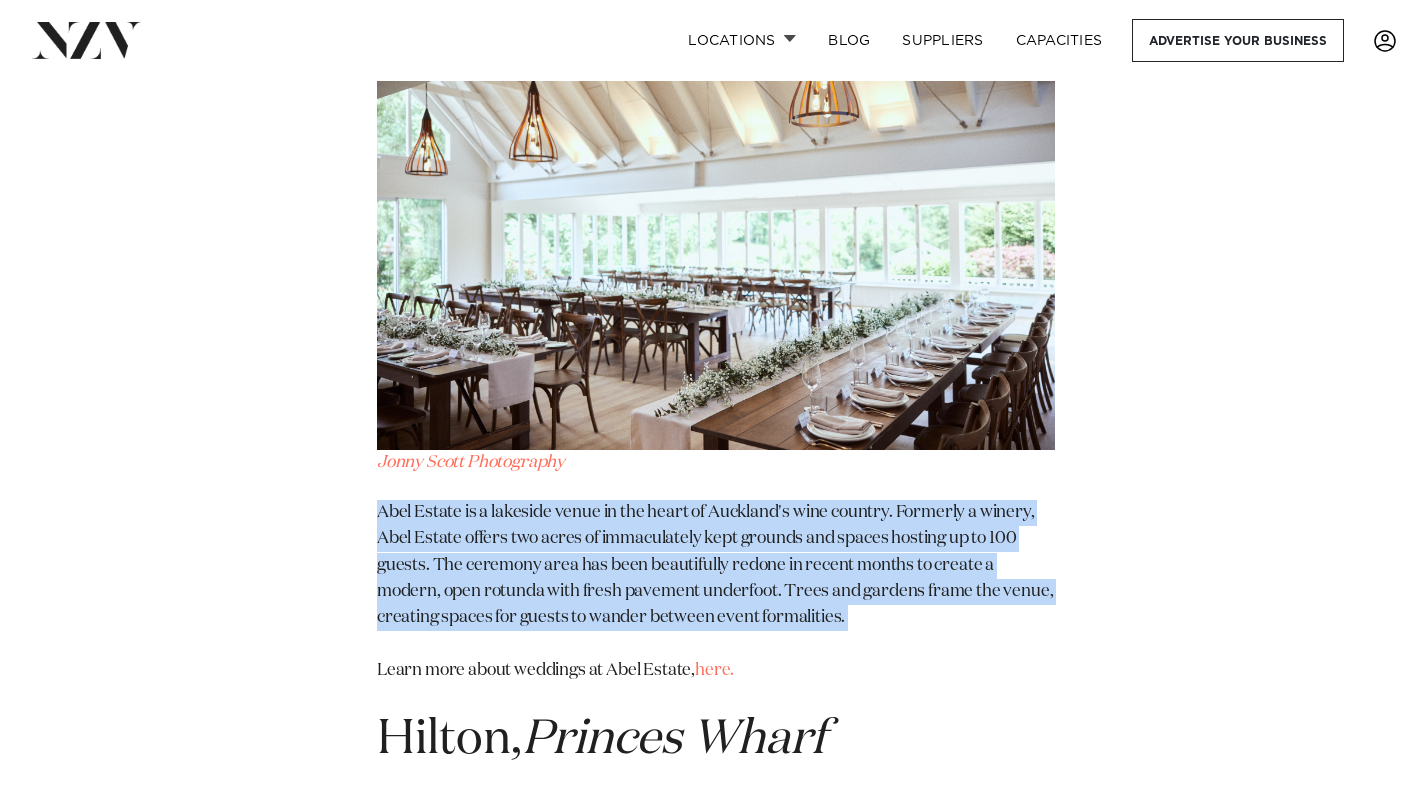 click on "Abel Estate is a lakeside venue in the heart of Auckland's wine country. Formerly a winery, Abel Estate offers two acres of immaculately kept grounds and spaces hosting up to 100 guests. The ceremony area has been beautifully redone in recent months to create a modern, open rotunda with fresh pavement underfoot. Trees and gardens frame the venue, creating spaces for guests to wander between event formalities.  Learn more about weddings at Abel Estate,  here." at bounding box center (716, 592) 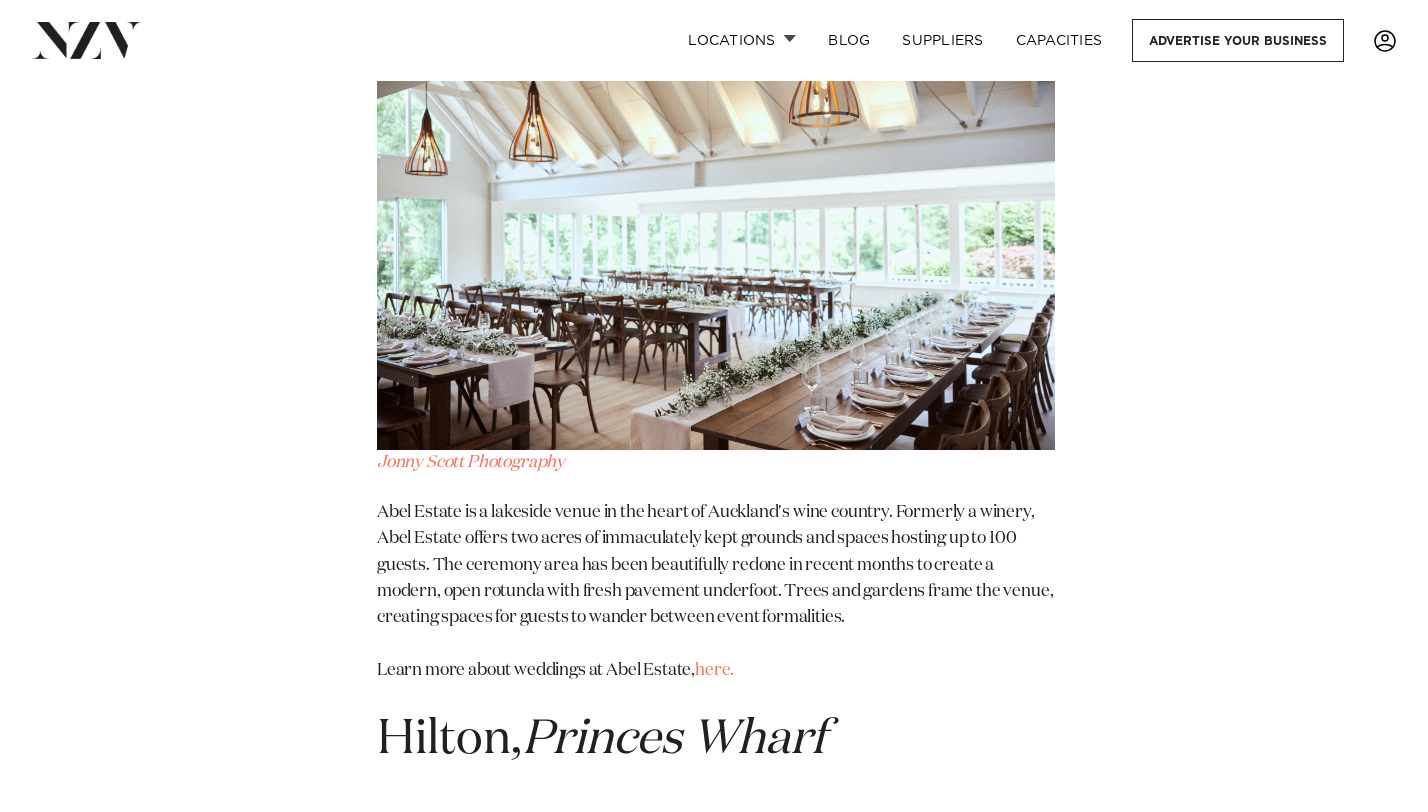 click on "Abel Estate is a lakeside venue in the heart of Auckland's wine country. Formerly a winery, Abel Estate offers two acres of immaculately kept grounds and spaces hosting up to 100 guests. The ceremony area has been beautifully redone in recent months to create a modern, open rotunda with fresh pavement underfoot. Trees and gardens frame the venue, creating spaces for guests to wander between event formalities.  Learn more about weddings at Abel Estate,  here." at bounding box center [716, 592] 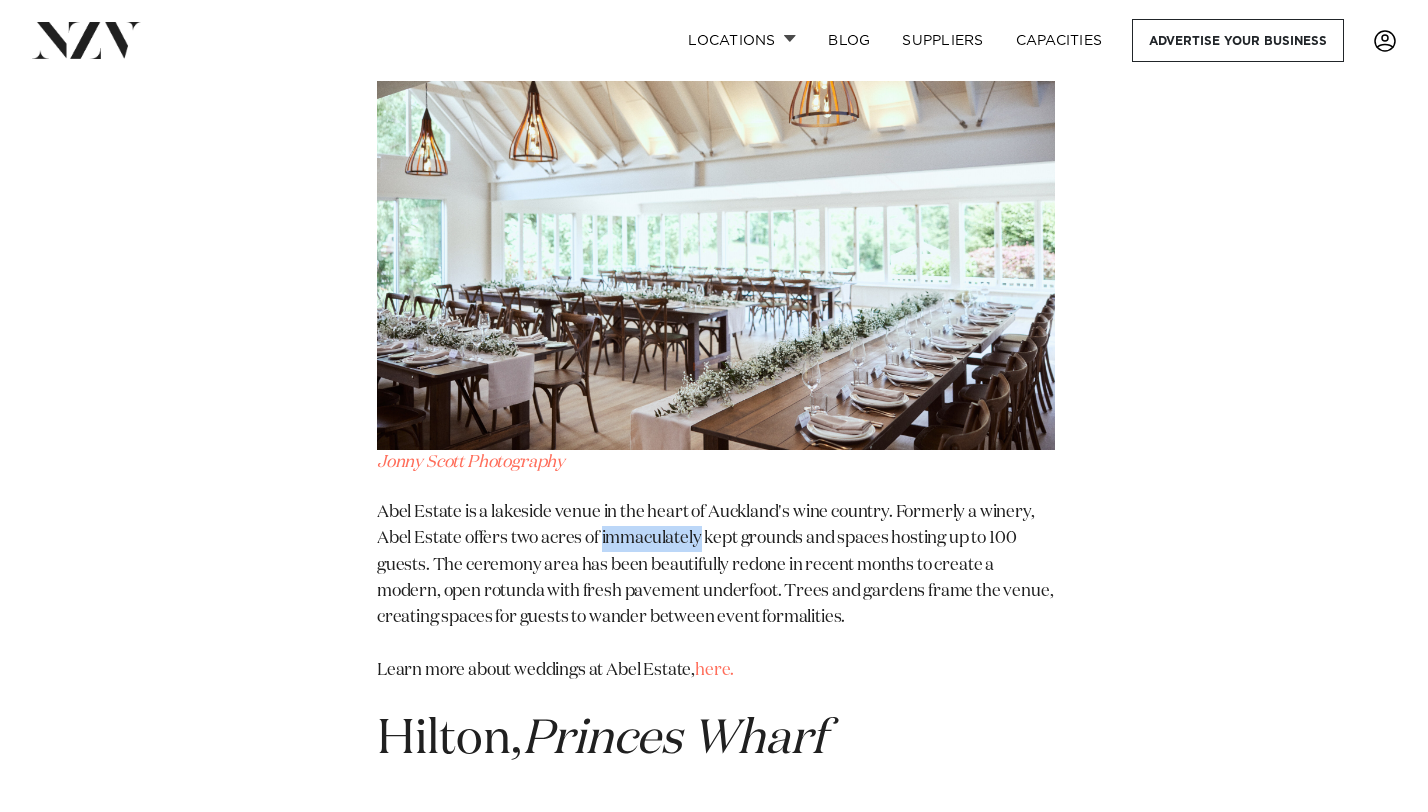 click on "Abel Estate is a lakeside venue in the heart of Auckland's wine country. Formerly a winery, Abel Estate offers two acres of immaculately kept grounds and spaces hosting up to 100 guests. The ceremony area has been beautifully redone in recent months to create a modern, open rotunda with fresh pavement underfoot. Trees and gardens frame the venue, creating spaces for guests to wander between event formalities.  Learn more about weddings at Abel Estate,  here." at bounding box center [716, 592] 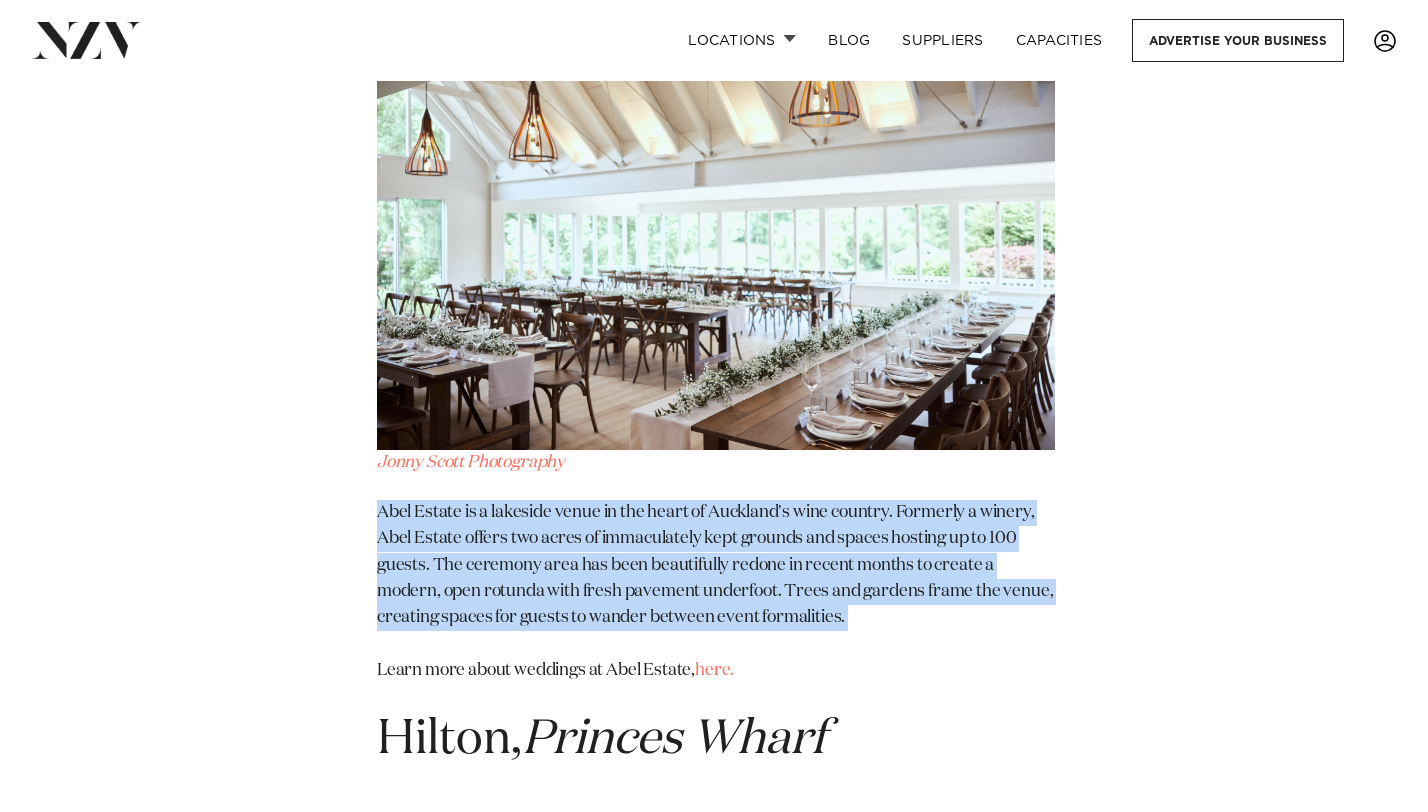 click on "Abel Estate is a lakeside venue in the heart of Auckland's wine country. Formerly a winery, Abel Estate offers two acres of immaculately kept grounds and spaces hosting up to 100 guests. The ceremony area has been beautifully redone in recent months to create a modern, open rotunda with fresh pavement underfoot. Trees and gardens frame the venue, creating spaces for guests to wander between event formalities.  Learn more about weddings at Abel Estate,  here." at bounding box center [716, 592] 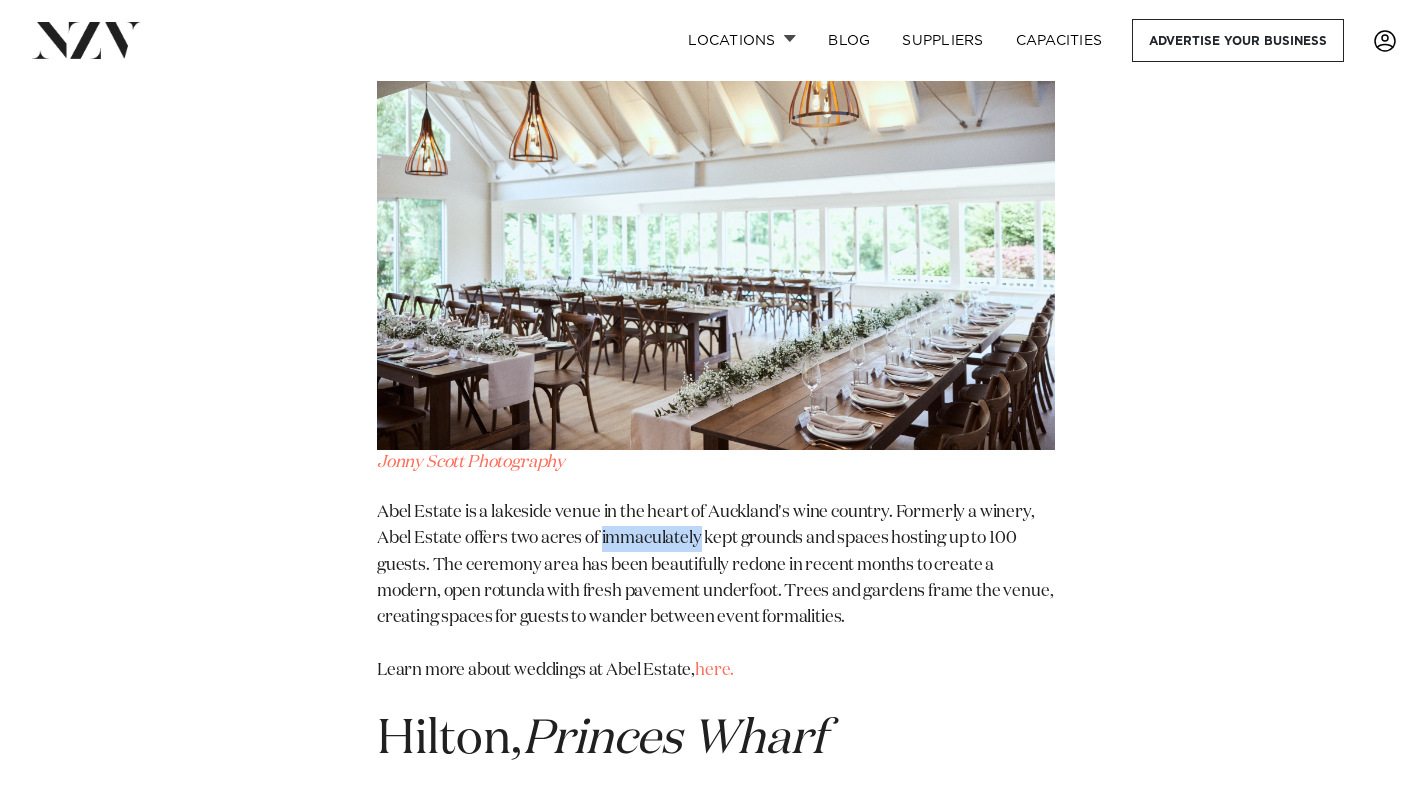 click on "Abel Estate is a lakeside venue in the heart of Auckland's wine country. Formerly a winery, Abel Estate offers two acres of immaculately kept grounds and spaces hosting up to 100 guests. The ceremony area has been beautifully redone in recent months to create a modern, open rotunda with fresh pavement underfoot. Trees and gardens frame the venue, creating spaces for guests to wander between event formalities.  Learn more about weddings at Abel Estate,  here." at bounding box center [716, 592] 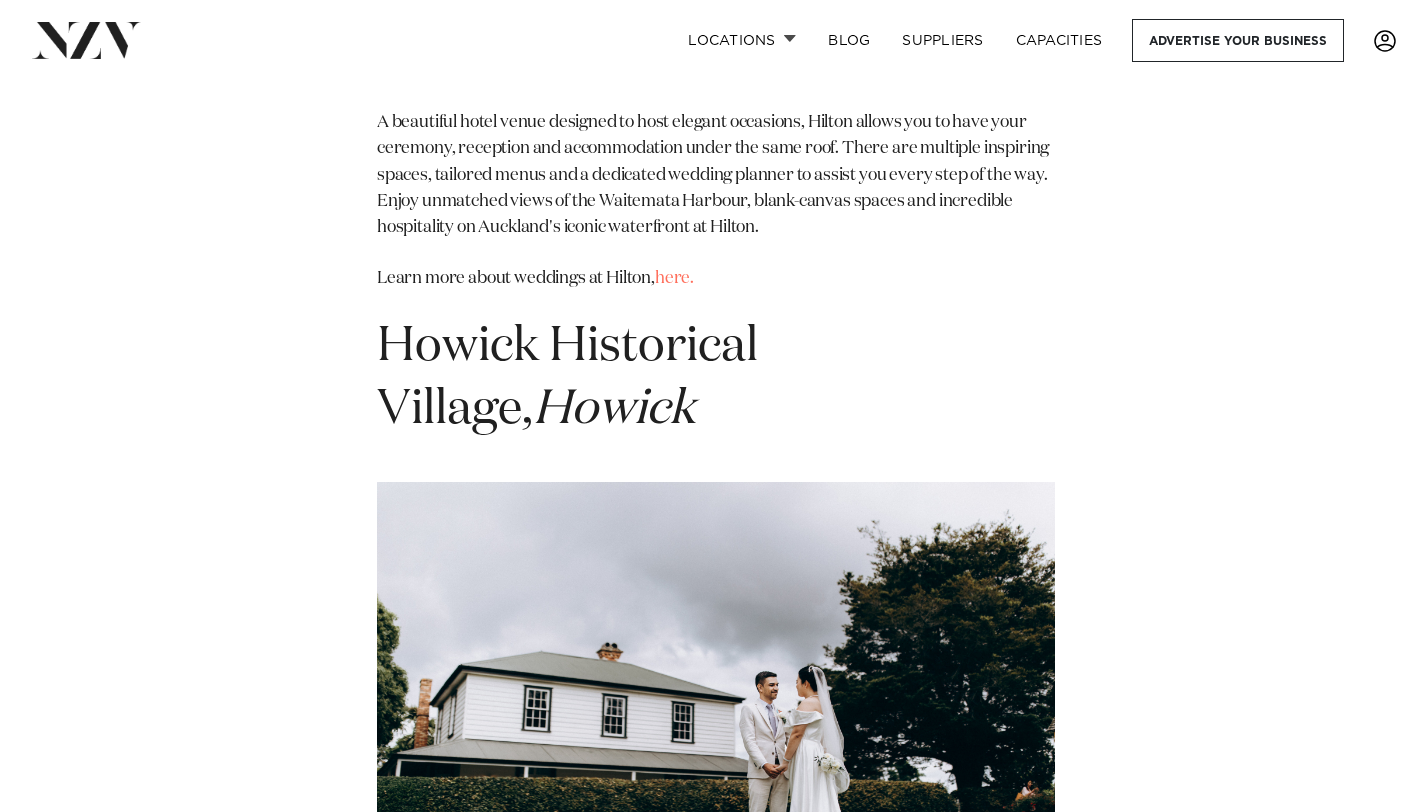 scroll, scrollTop: 24319, scrollLeft: 0, axis: vertical 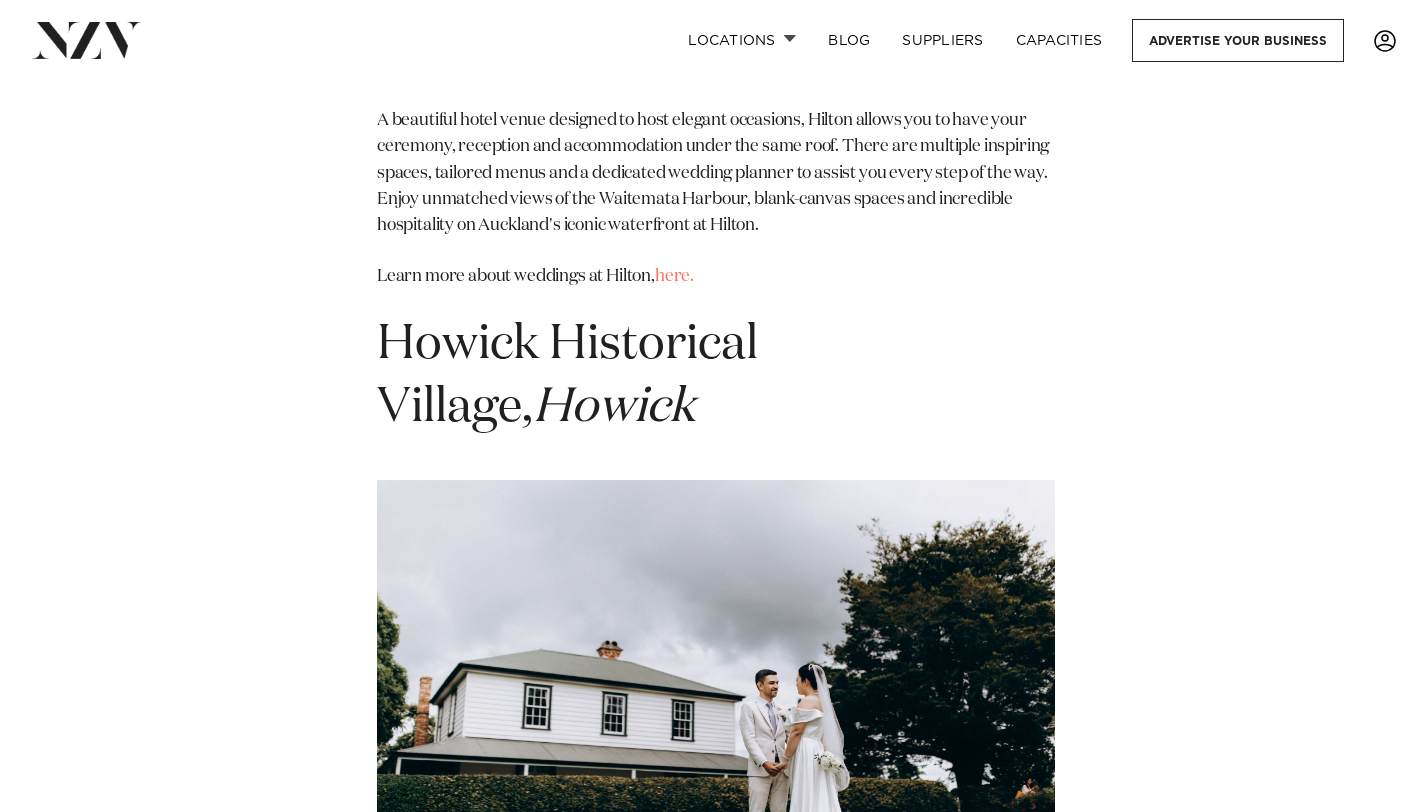 click on "A beautiful hotel venue designed to host elegant occasions, Hilton allows you to have your ceremony, reception and accommodation under the same roof. There are multiple inspiring spaces, tailored menus and a dedicated wedding planner to assist you every step of the way. Enjoy unmatched views of the Waitemata Harbour, blank-canvas spaces and incredible hospitality on Auckland's iconic waterfront at Hilton." at bounding box center (716, 174) 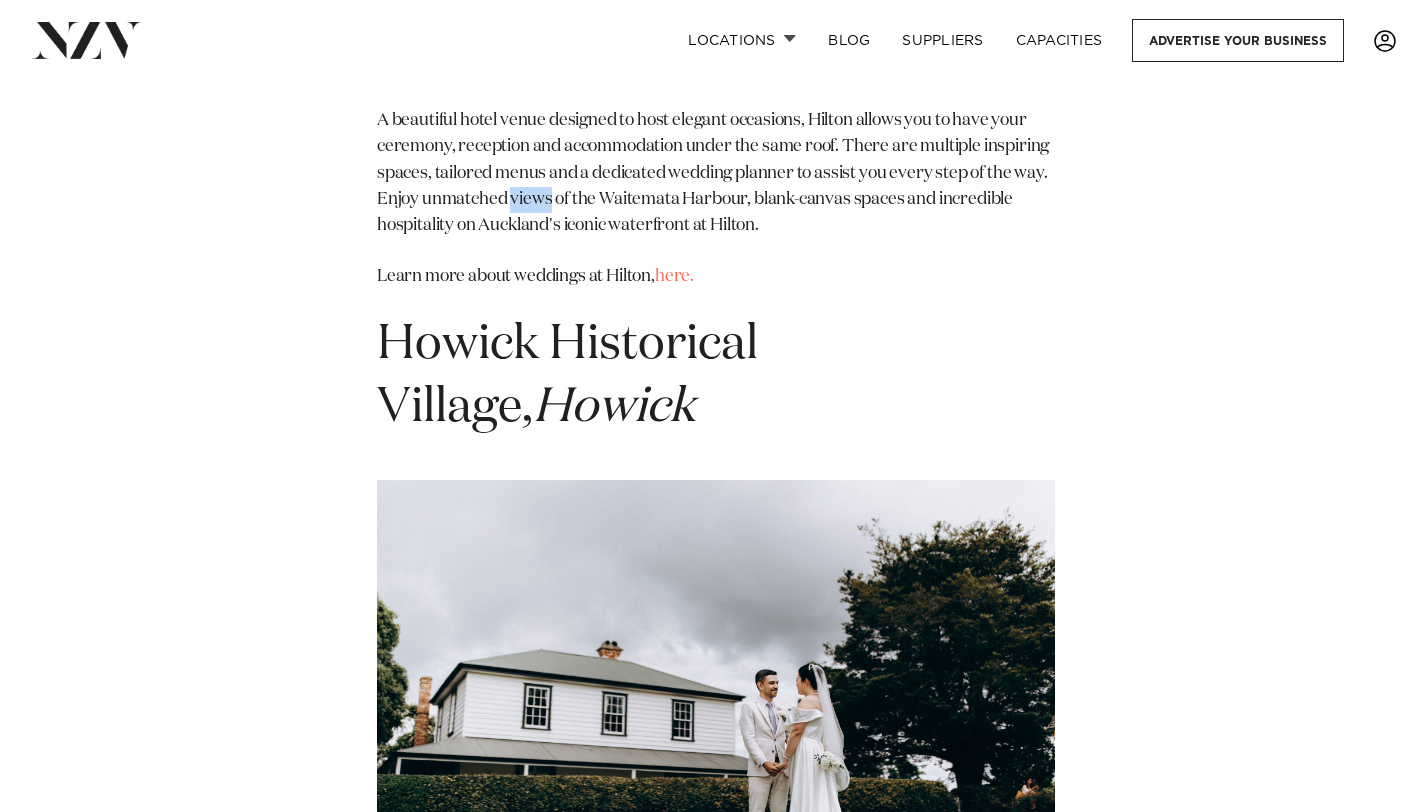 click on "A beautiful hotel venue designed to host elegant occasions, Hilton allows you to have your ceremony, reception and accommodation under the same roof. There are multiple inspiring spaces, tailored menus and a dedicated wedding planner to assist you every step of the way. Enjoy unmatched views of the Waitemata Harbour, blank-canvas spaces and incredible hospitality on Auckland's iconic waterfront at Hilton." at bounding box center (716, 174) 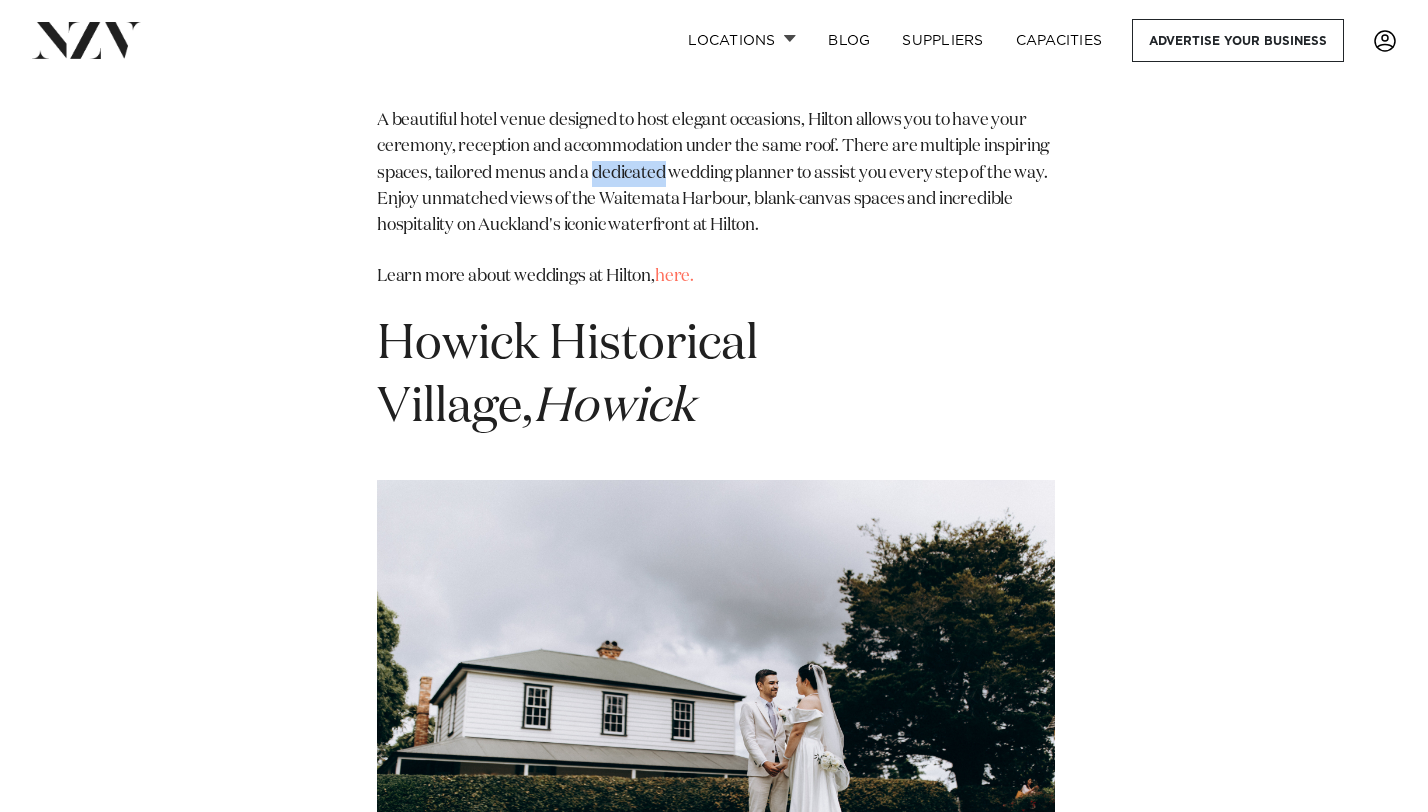 click on "A beautiful hotel venue designed to host elegant occasions, Hilton allows you to have your ceremony, reception and accommodation under the same roof. There are multiple inspiring spaces, tailored menus and a dedicated wedding planner to assist you every step of the way. Enjoy unmatched views of the Waitemata Harbour, blank-canvas spaces and incredible hospitality on Auckland's iconic waterfront at Hilton." at bounding box center (716, 174) 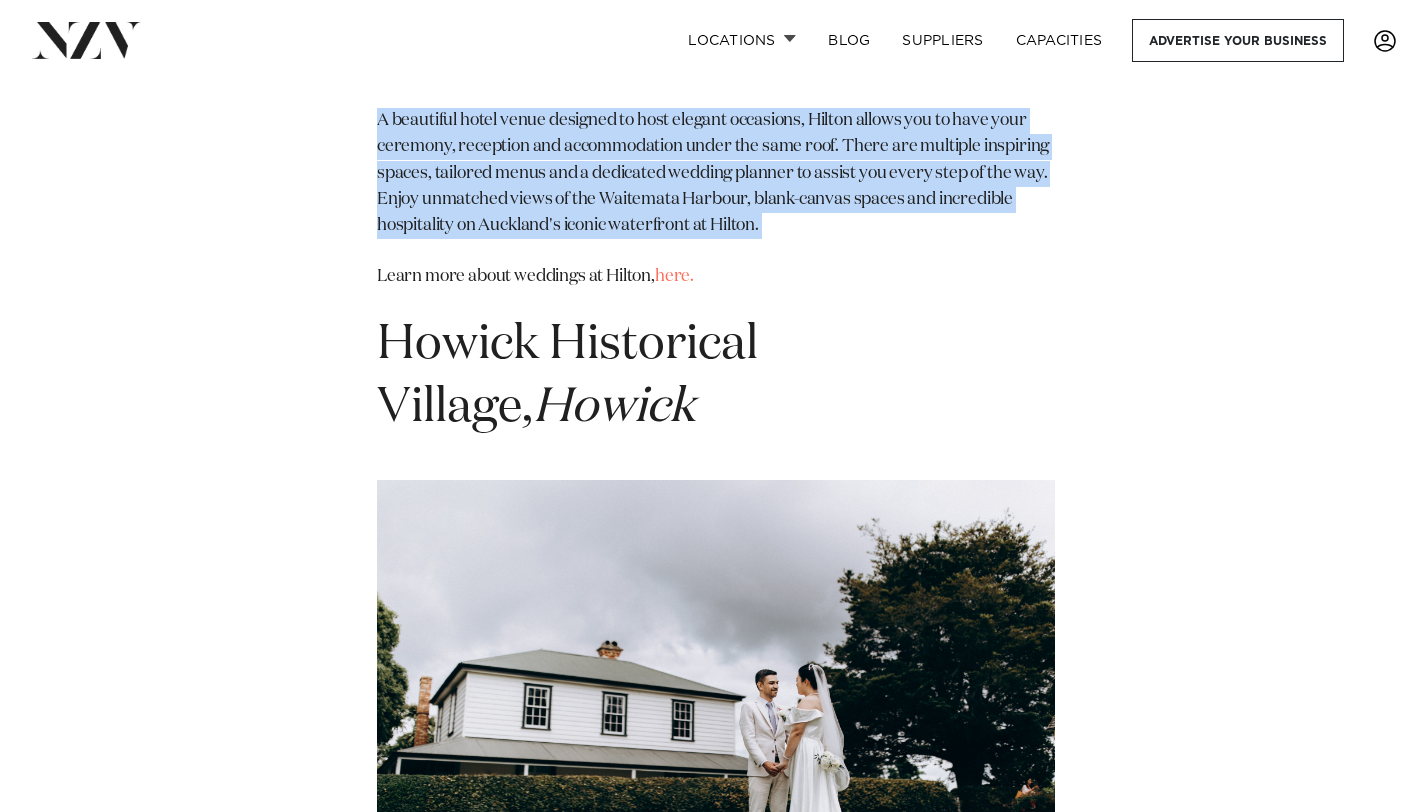 click on "A beautiful hotel venue designed to host elegant occasions, Hilton allows you to have your ceremony, reception and accommodation under the same roof. There are multiple inspiring spaces, tailored menus and a dedicated wedding planner to assist you every step of the way. Enjoy unmatched views of the Waitemata Harbour, blank-canvas spaces and incredible hospitality on Auckland's iconic waterfront at Hilton." at bounding box center (716, 174) 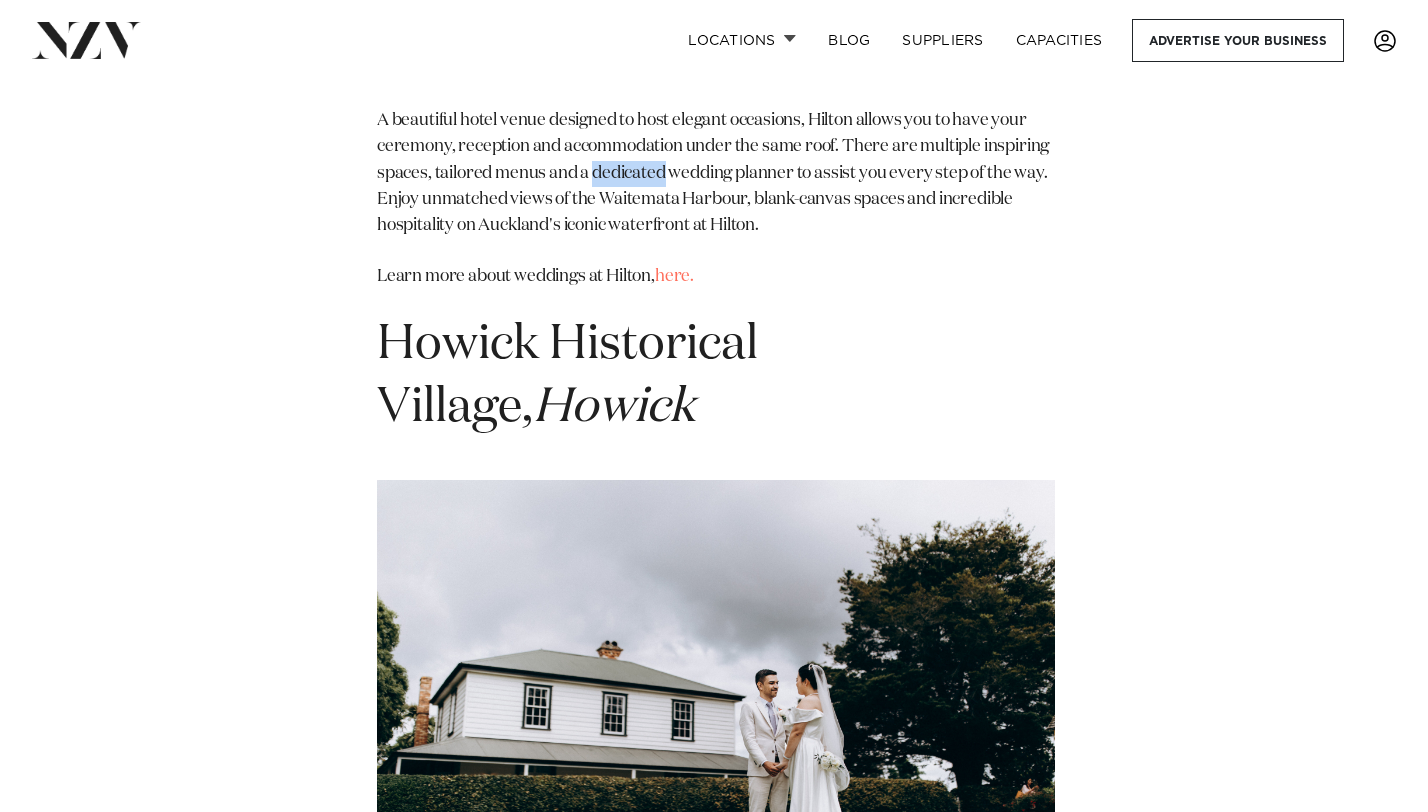click on "A beautiful hotel venue designed to host elegant occasions, Hilton allows you to have your ceremony, reception and accommodation under the same roof. There are multiple inspiring spaces, tailored menus and a dedicated wedding planner to assist you every step of the way. Enjoy unmatched views of the Waitemata Harbour, blank-canvas spaces and incredible hospitality on Auckland's iconic waterfront at Hilton." at bounding box center (716, 174) 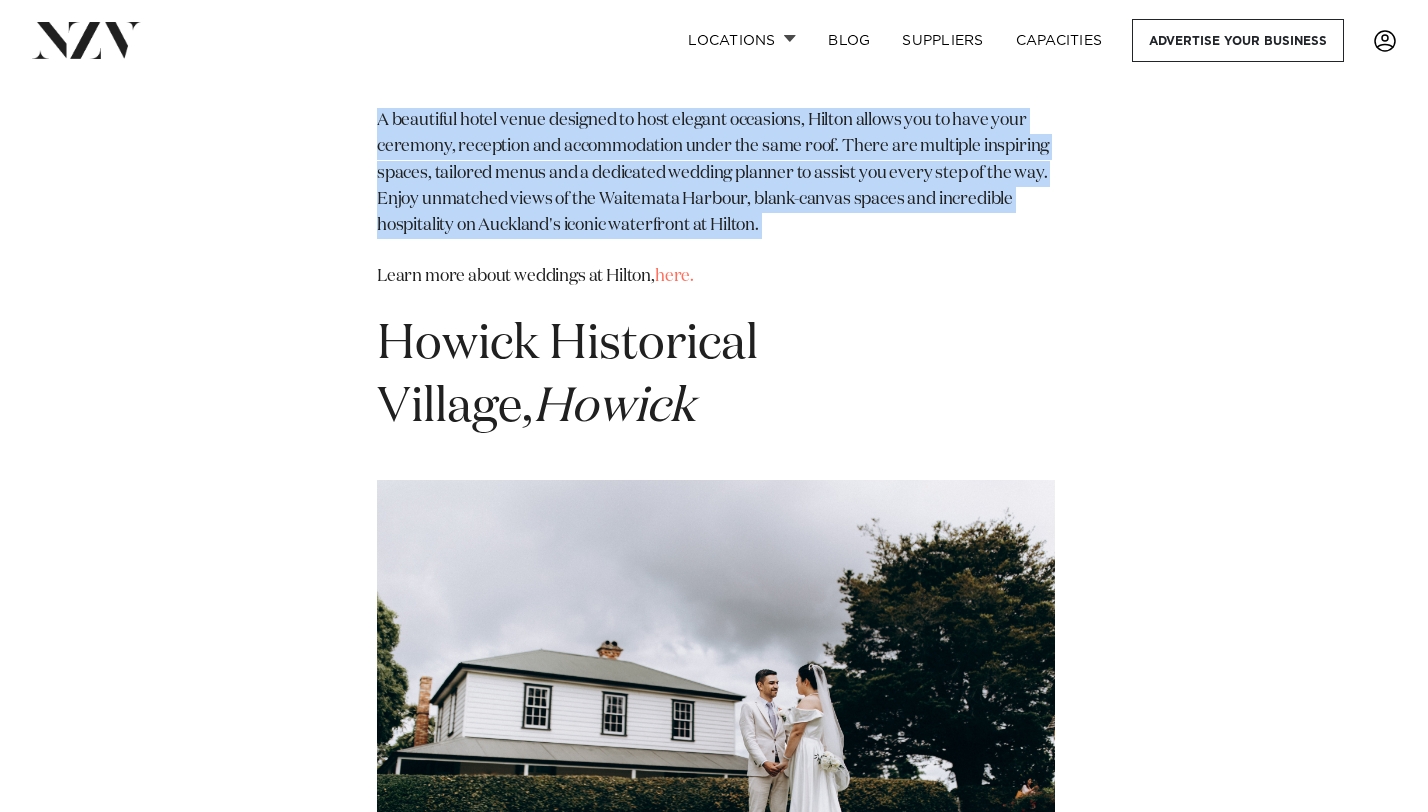 click on "A beautiful hotel venue designed to host elegant occasions, Hilton allows you to have your ceremony, reception and accommodation under the same roof. There are multiple inspiring spaces, tailored menus and a dedicated wedding planner to assist you every step of the way. Enjoy unmatched views of the Waitemata Harbour, blank-canvas spaces and incredible hospitality on Auckland's iconic waterfront at Hilton." at bounding box center (716, 174) 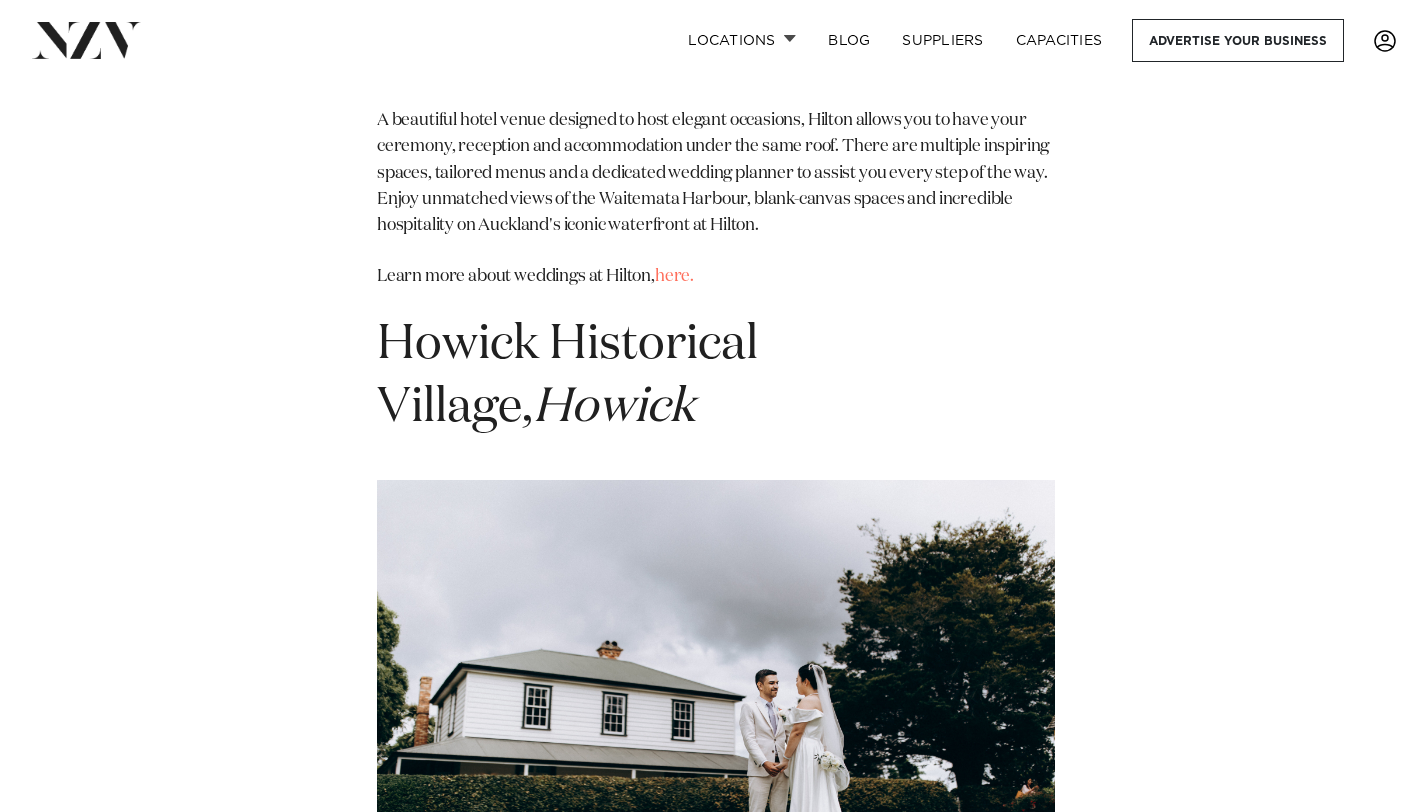 click on "A beautiful hotel venue designed to host elegant occasions, Hilton allows you to have your ceremony, reception and accommodation under the same roof. There are multiple inspiring spaces, tailored menus and a dedicated wedding planner to assist you every step of the way. Enjoy unmatched views of the Waitemata Harbour, blank-canvas spaces and incredible hospitality on Auckland's iconic waterfront at Hilton." at bounding box center (716, 174) 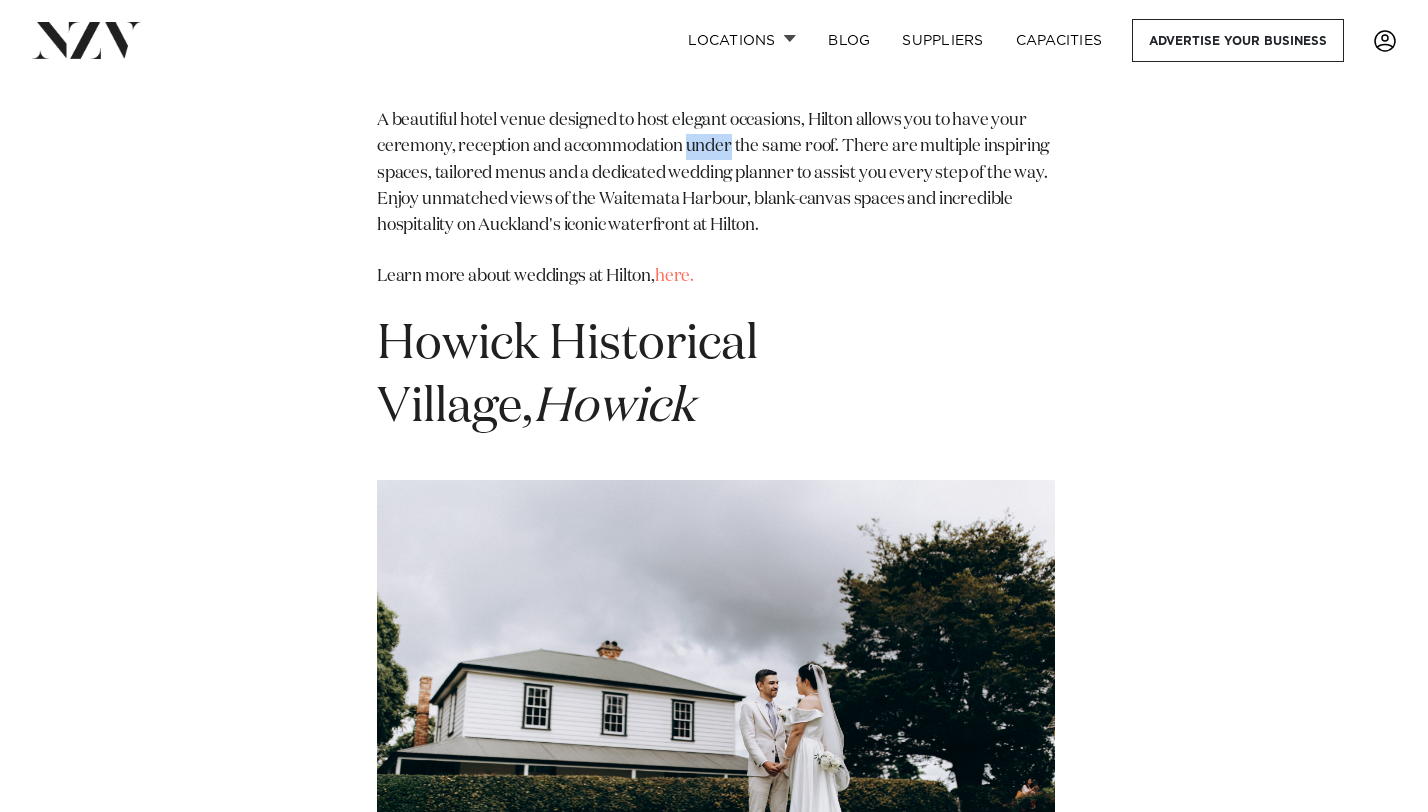 click on "A beautiful hotel venue designed to host elegant occasions, Hilton allows you to have your ceremony, reception and accommodation under the same roof. There are multiple inspiring spaces, tailored menus and a dedicated wedding planner to assist you every step of the way. Enjoy unmatched views of the Waitemata Harbour, blank-canvas spaces and incredible hospitality on Auckland's iconic waterfront at Hilton." at bounding box center (716, 174) 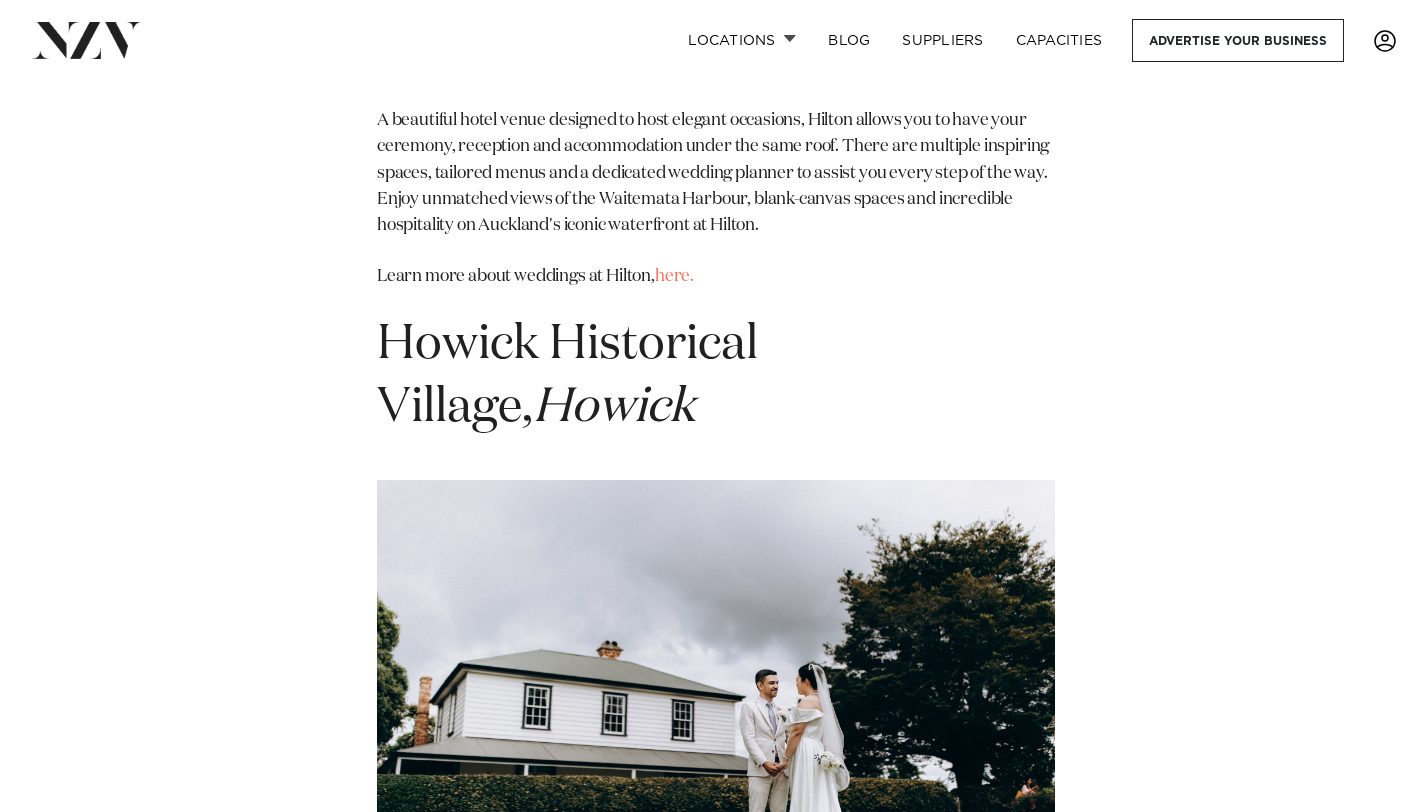 click on "A beautiful hotel venue designed to host elegant occasions, Hilton allows you to have your ceremony, reception and accommodation under the same roof. There are multiple inspiring spaces, tailored menus and a dedicated wedding planner to assist you every step of the way. Enjoy unmatched views of the Waitemata Harbour, blank-canvas spaces and incredible hospitality on Auckland's iconic waterfront at Hilton." at bounding box center (716, 174) 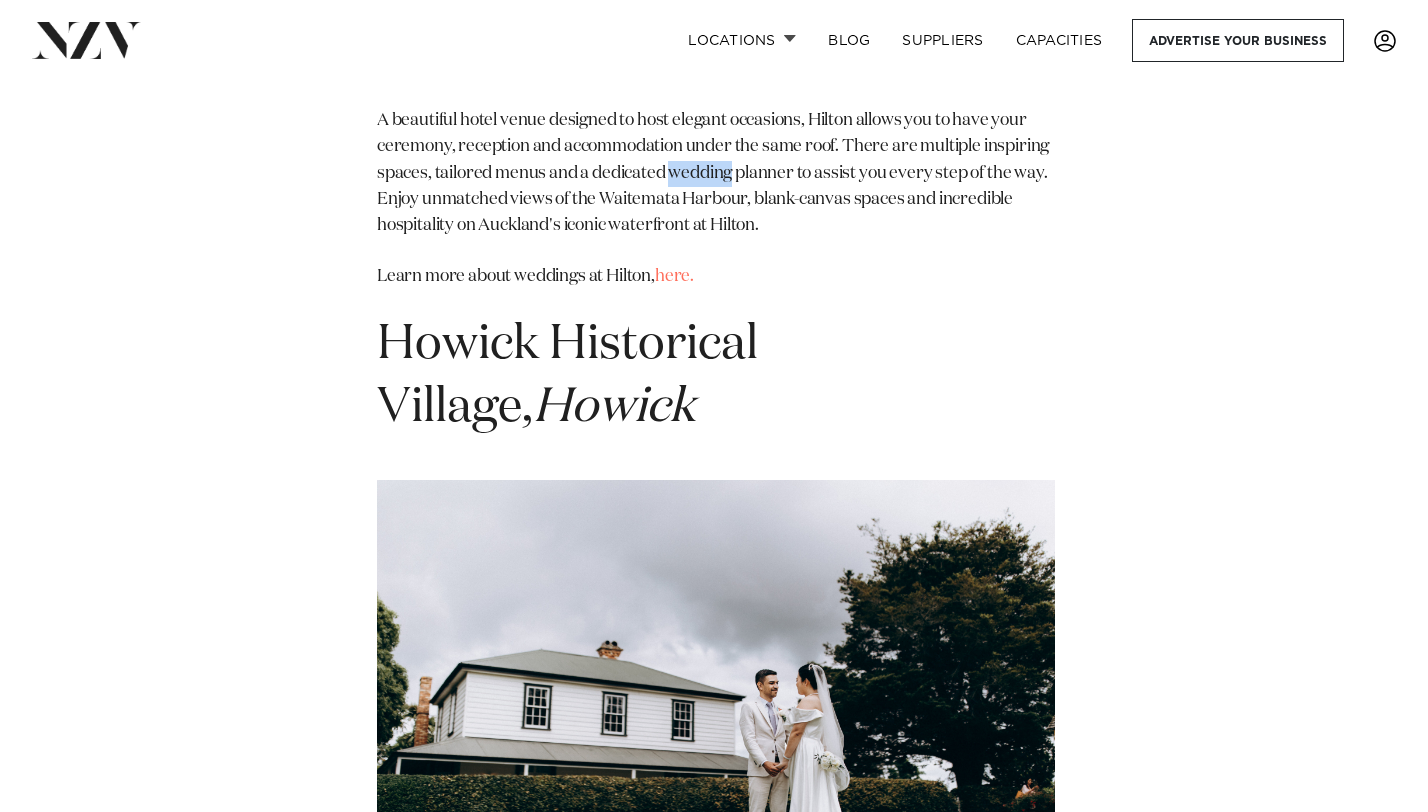click on "A beautiful hotel venue designed to host elegant occasions, Hilton allows you to have your ceremony, reception and accommodation under the same roof. There are multiple inspiring spaces, tailored menus and a dedicated wedding planner to assist you every step of the way. Enjoy unmatched views of the Waitemata Harbour, blank-canvas spaces and incredible hospitality on Auckland's iconic waterfront at Hilton." at bounding box center (716, 174) 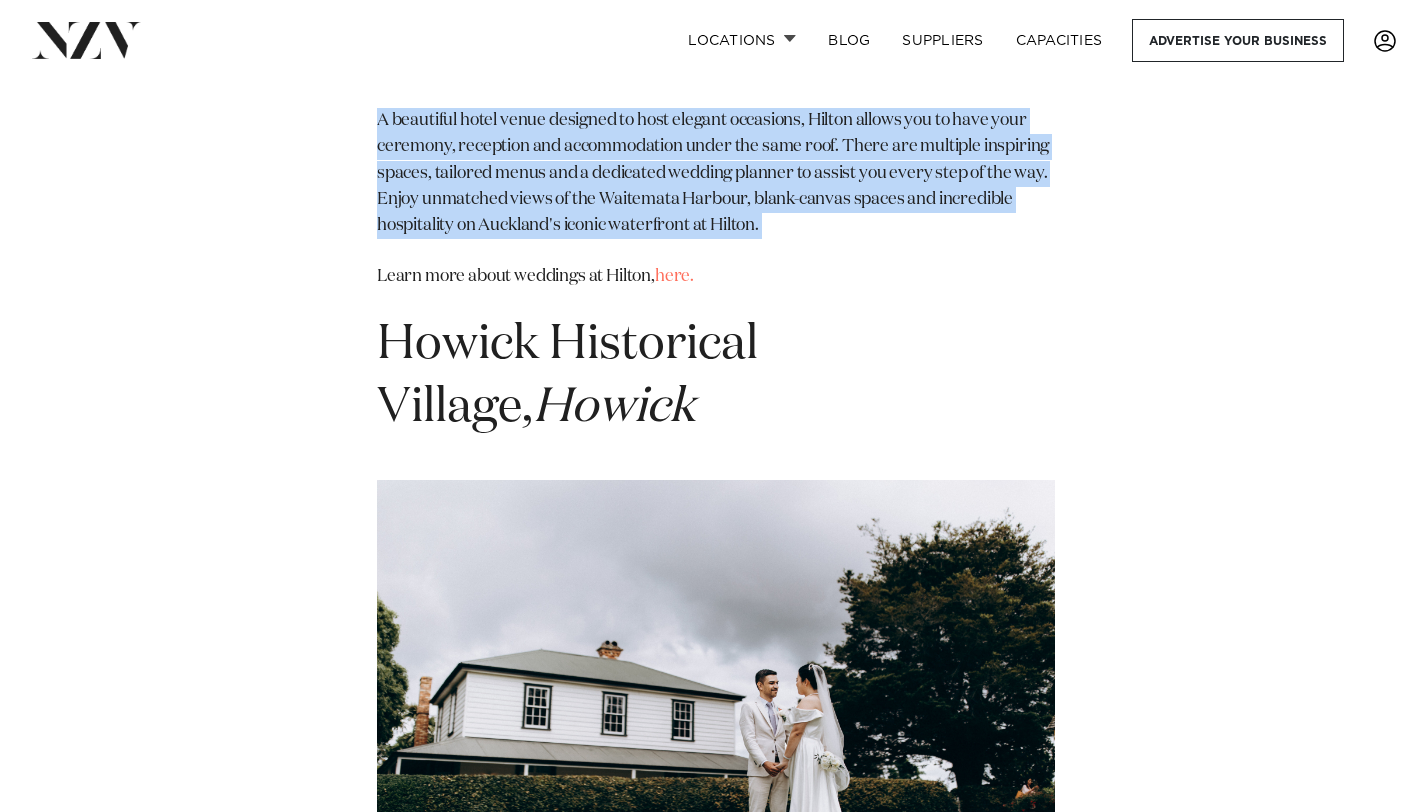 click on "A beautiful hotel venue designed to host elegant occasions, Hilton allows you to have your ceremony, reception and accommodation under the same roof. There are multiple inspiring spaces, tailored menus and a dedicated wedding planner to assist you every step of the way. Enjoy unmatched views of the Waitemata Harbour, blank-canvas spaces and incredible hospitality on Auckland's iconic waterfront at Hilton." at bounding box center (716, 174) 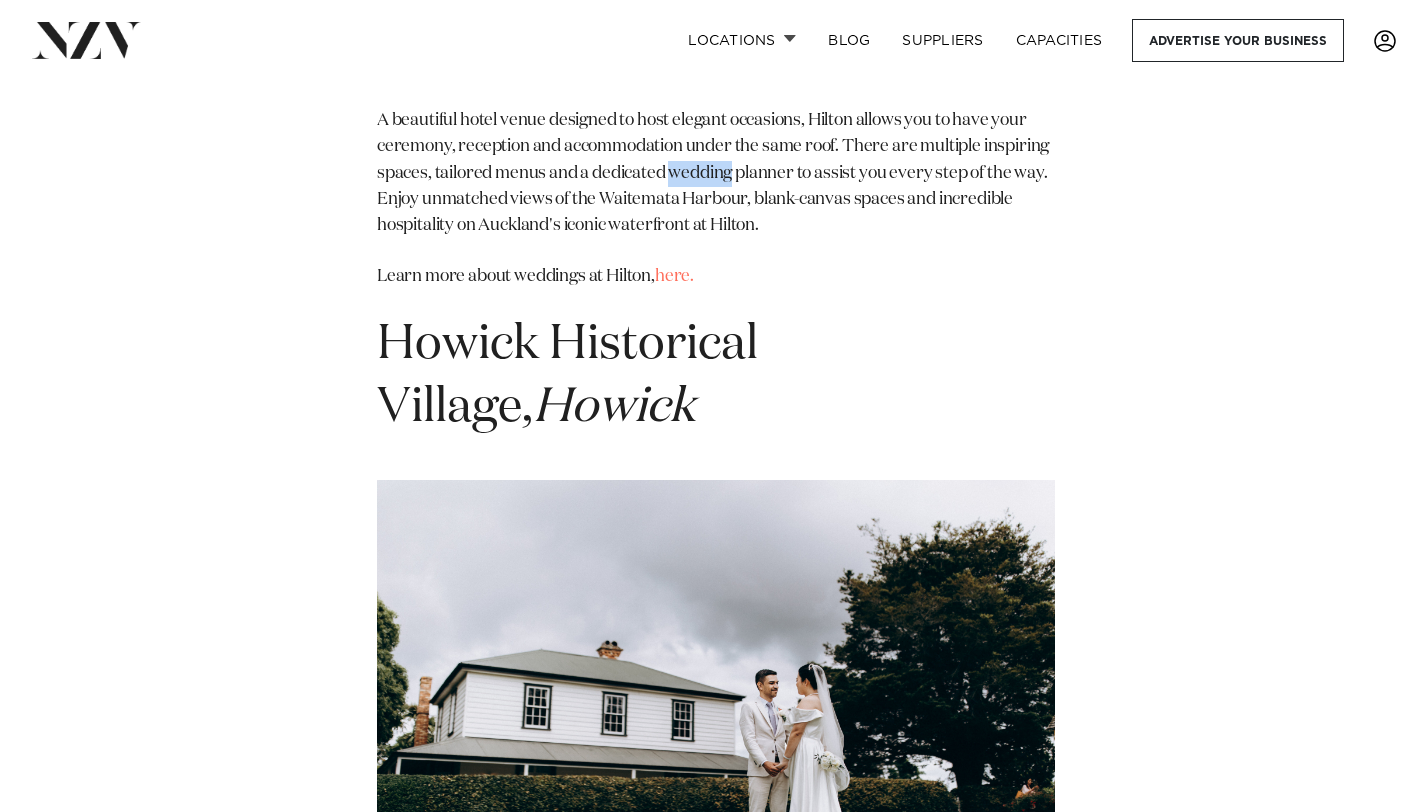 click on "A beautiful hotel venue designed to host elegant occasions, Hilton allows you to have your ceremony, reception and accommodation under the same roof. There are multiple inspiring spaces, tailored menus and a dedicated wedding planner to assist you every step of the way. Enjoy unmatched views of the Waitemata Harbour, blank-canvas spaces and incredible hospitality on Auckland's iconic waterfront at Hilton." at bounding box center [716, 174] 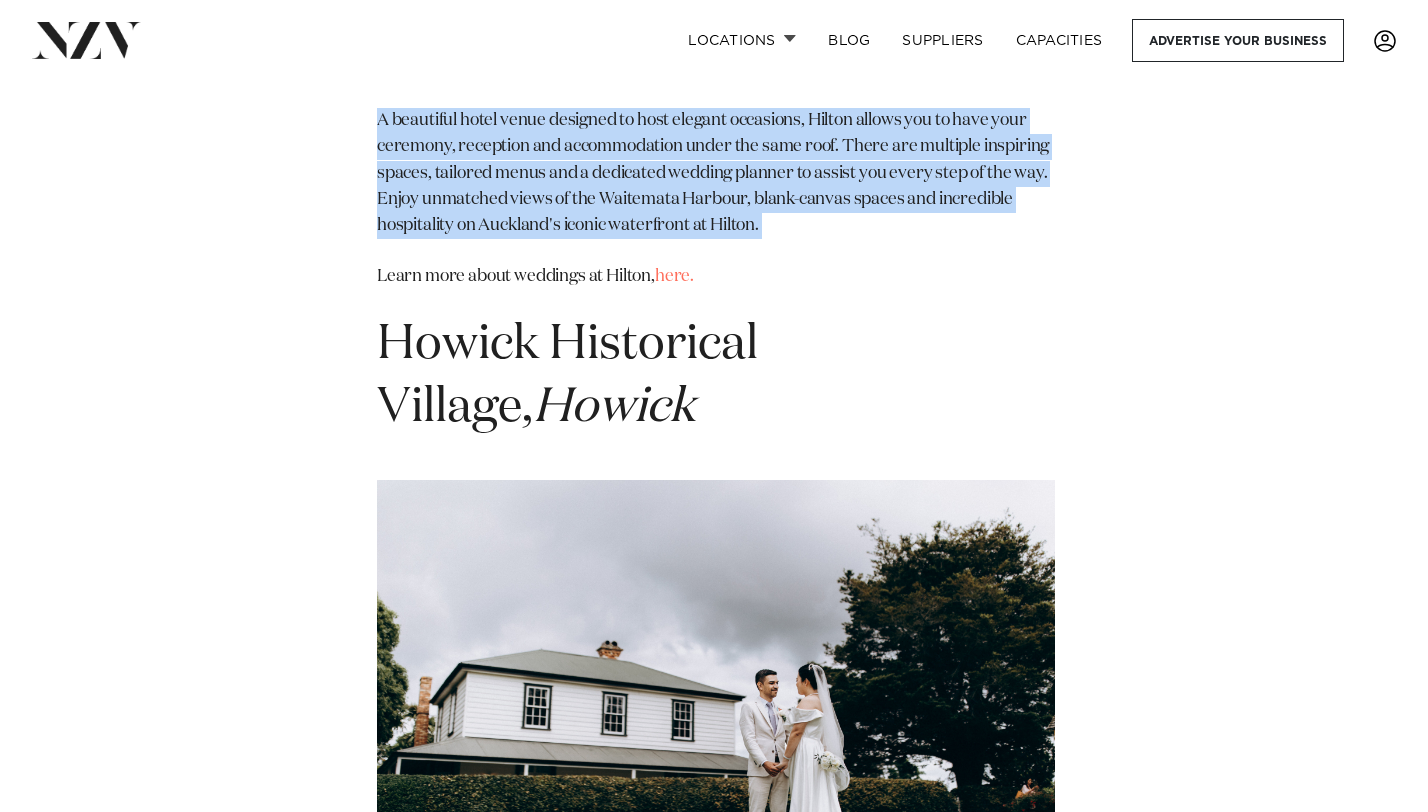 click on "A beautiful hotel venue designed to host elegant occasions, Hilton allows you to have your ceremony, reception and accommodation under the same roof. There are multiple inspiring spaces, tailored menus and a dedicated wedding planner to assist you every step of the way. Enjoy unmatched views of the Waitemata Harbour, blank-canvas spaces and incredible hospitality on Auckland's iconic waterfront at Hilton." at bounding box center (716, 174) 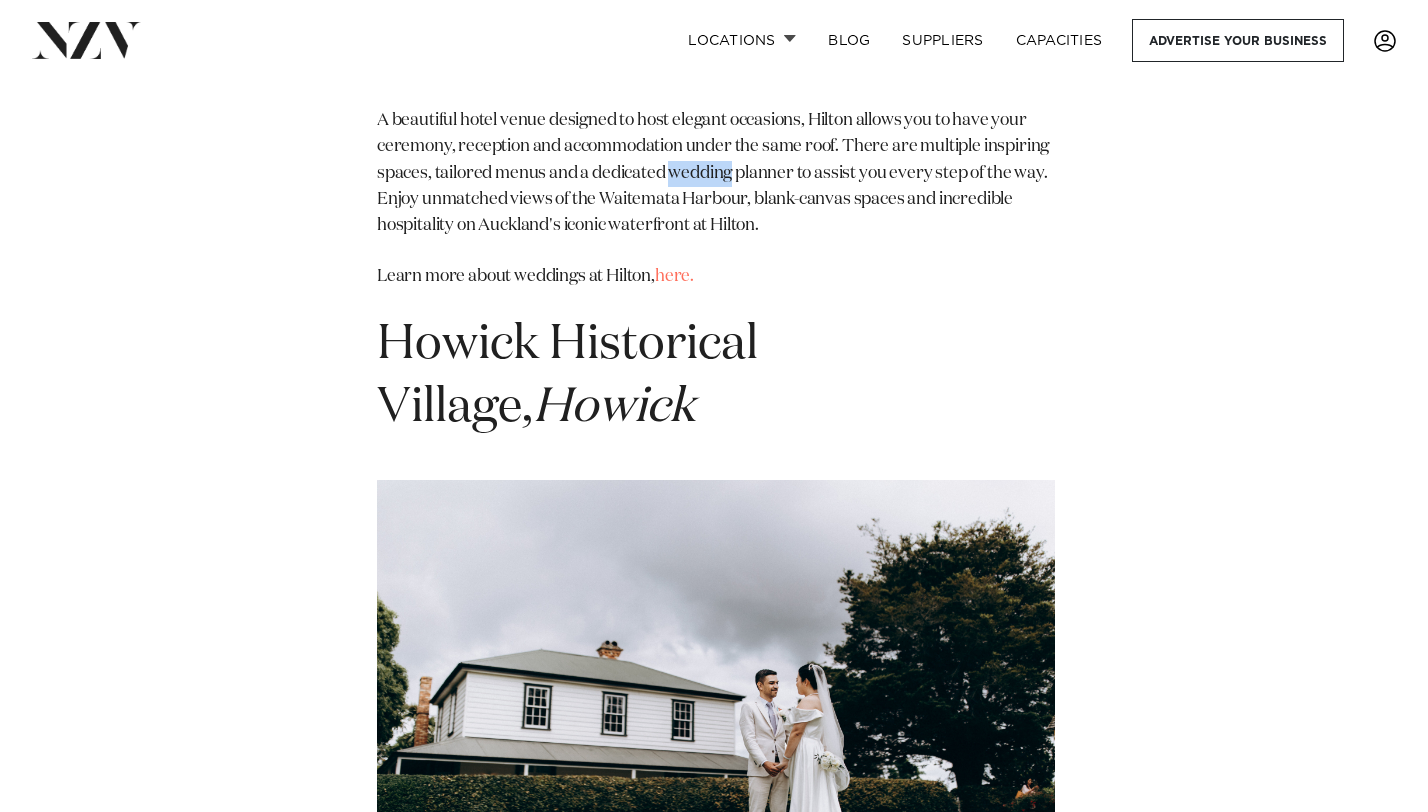 click on "A beautiful hotel venue designed to host elegant occasions, Hilton allows you to have your ceremony, reception and accommodation under the same roof. There are multiple inspiring spaces, tailored menus and a dedicated wedding planner to assist you every step of the way. Enjoy unmatched views of the Waitemata Harbour, blank-canvas spaces and incredible hospitality on Auckland's iconic waterfront at Hilton." at bounding box center [716, 174] 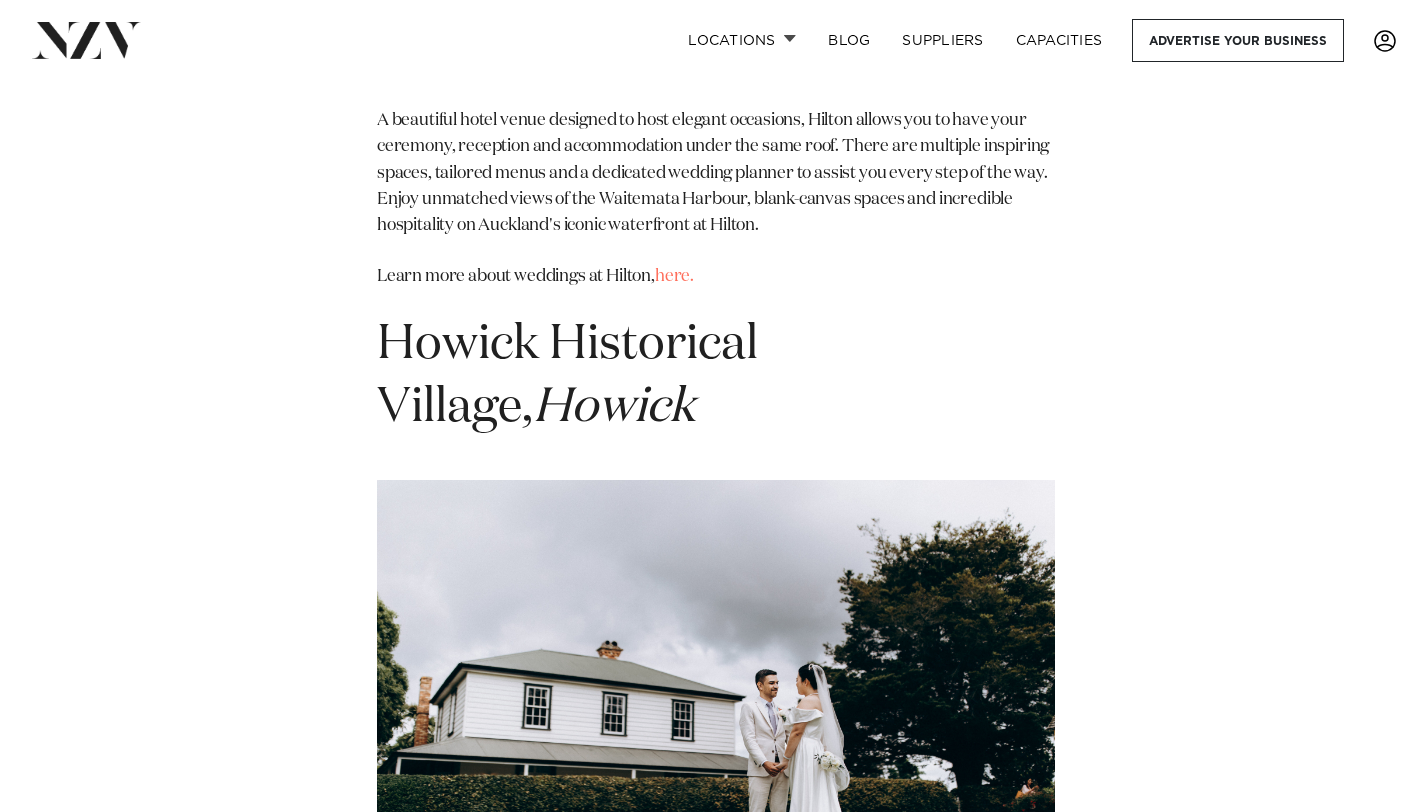 click on "A beautiful hotel venue designed to host elegant occasions, Hilton allows you to have your ceremony, reception and accommodation under the same roof. There are multiple inspiring spaces, tailored menus and a dedicated wedding planner to assist you every step of the way. Enjoy unmatched views of the Waitemata Harbour, blank-canvas spaces and incredible hospitality on Auckland's iconic waterfront at Hilton." at bounding box center (716, 174) 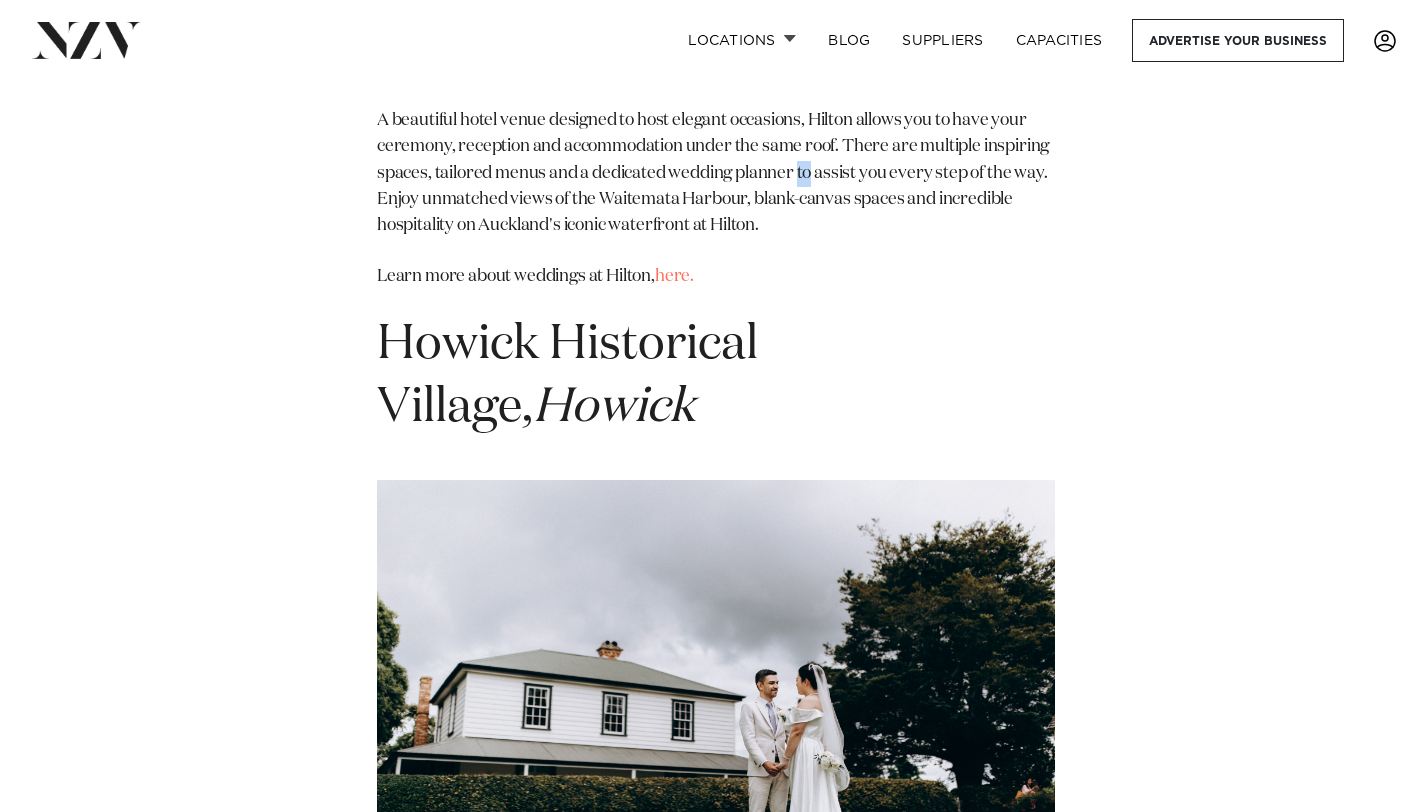 click on "A beautiful hotel venue designed to host elegant occasions, Hilton allows you to have your ceremony, reception and accommodation under the same roof. There are multiple inspiring spaces, tailored menus and a dedicated wedding planner to assist you every step of the way. Enjoy unmatched views of the Waitemata Harbour, blank-canvas spaces and incredible hospitality on Auckland's iconic waterfront at Hilton." at bounding box center [716, 174] 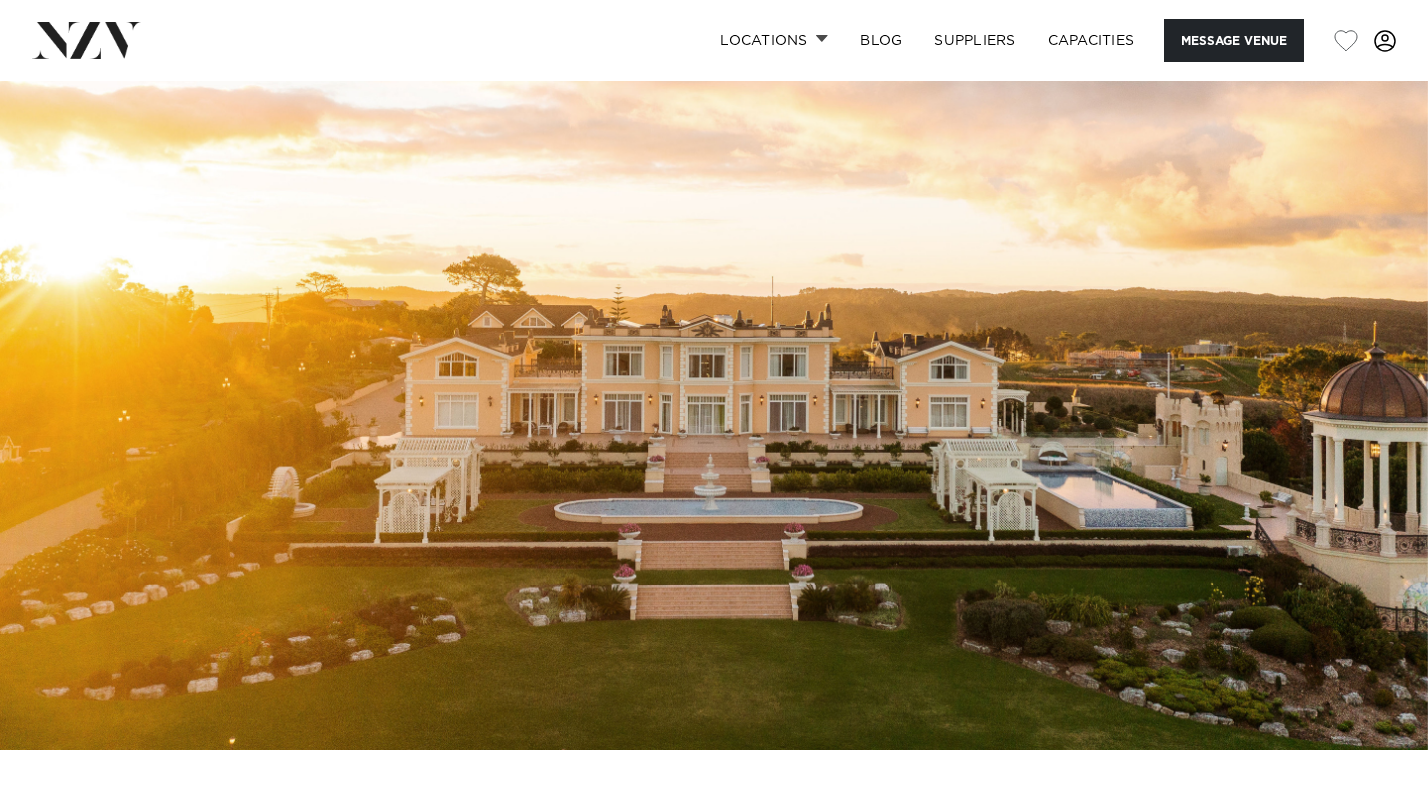scroll, scrollTop: 0, scrollLeft: 0, axis: both 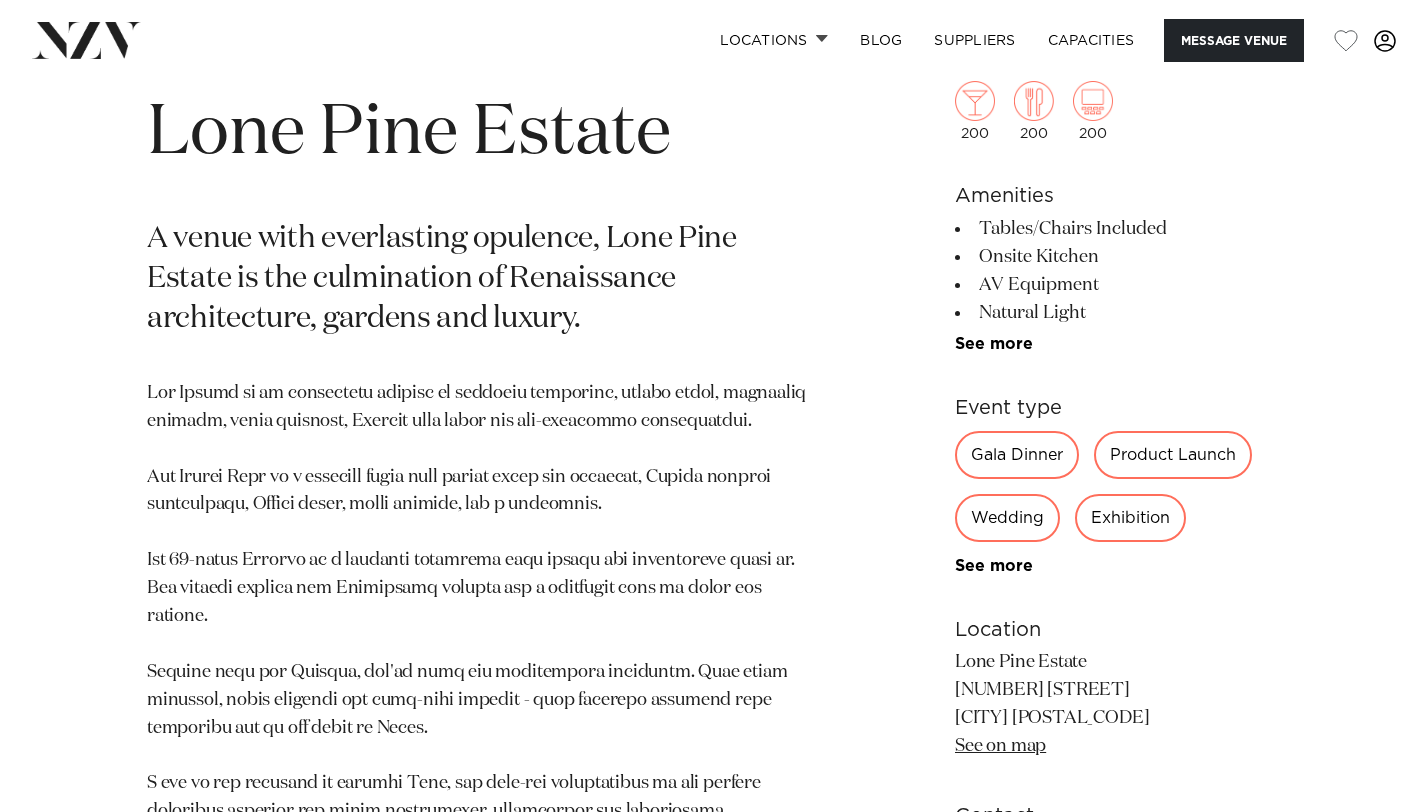 click on "Lone Pine Estate" at bounding box center [480, 134] 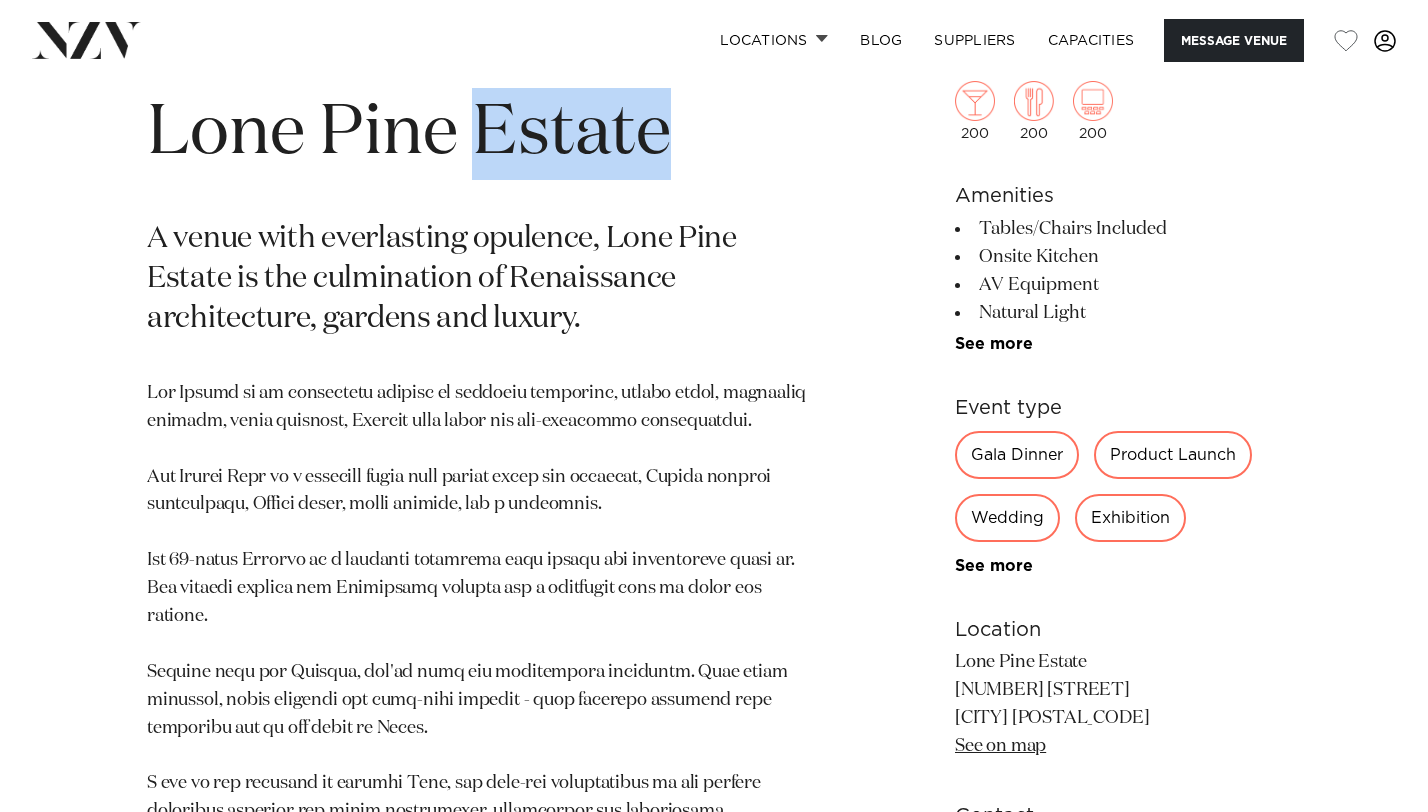 click on "Lone Pine Estate" at bounding box center (480, 134) 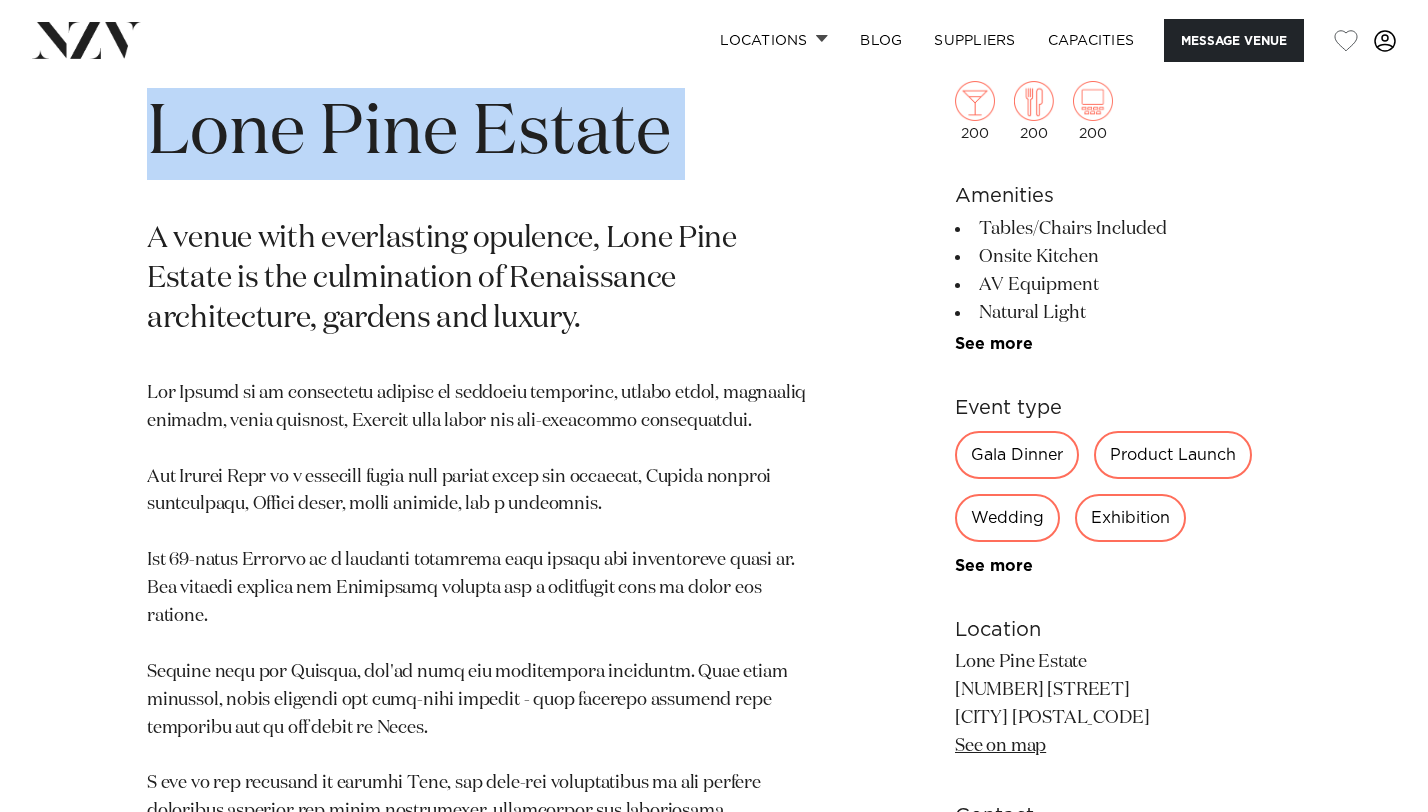 click on "Lone Pine Estate" at bounding box center (480, 134) 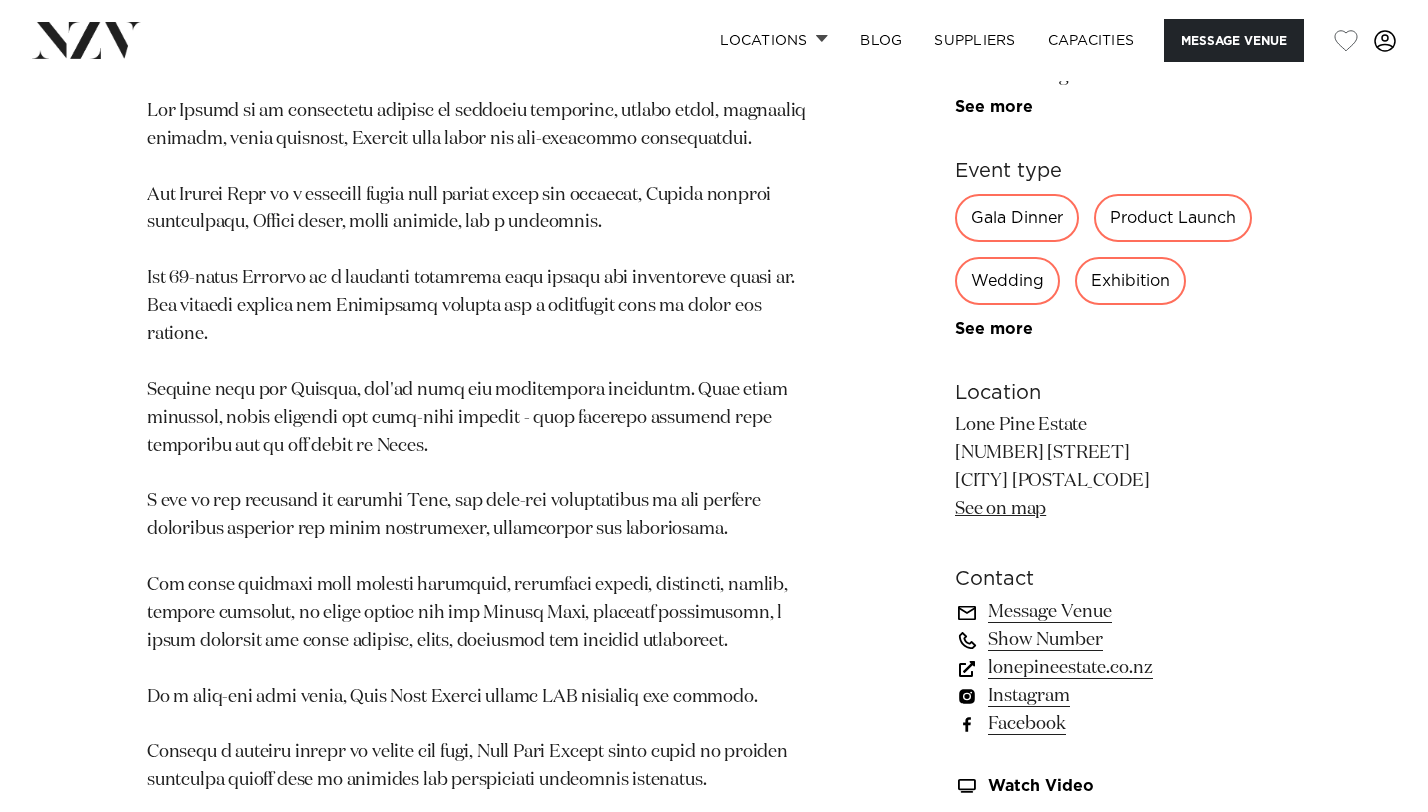 scroll, scrollTop: 1053, scrollLeft: 0, axis: vertical 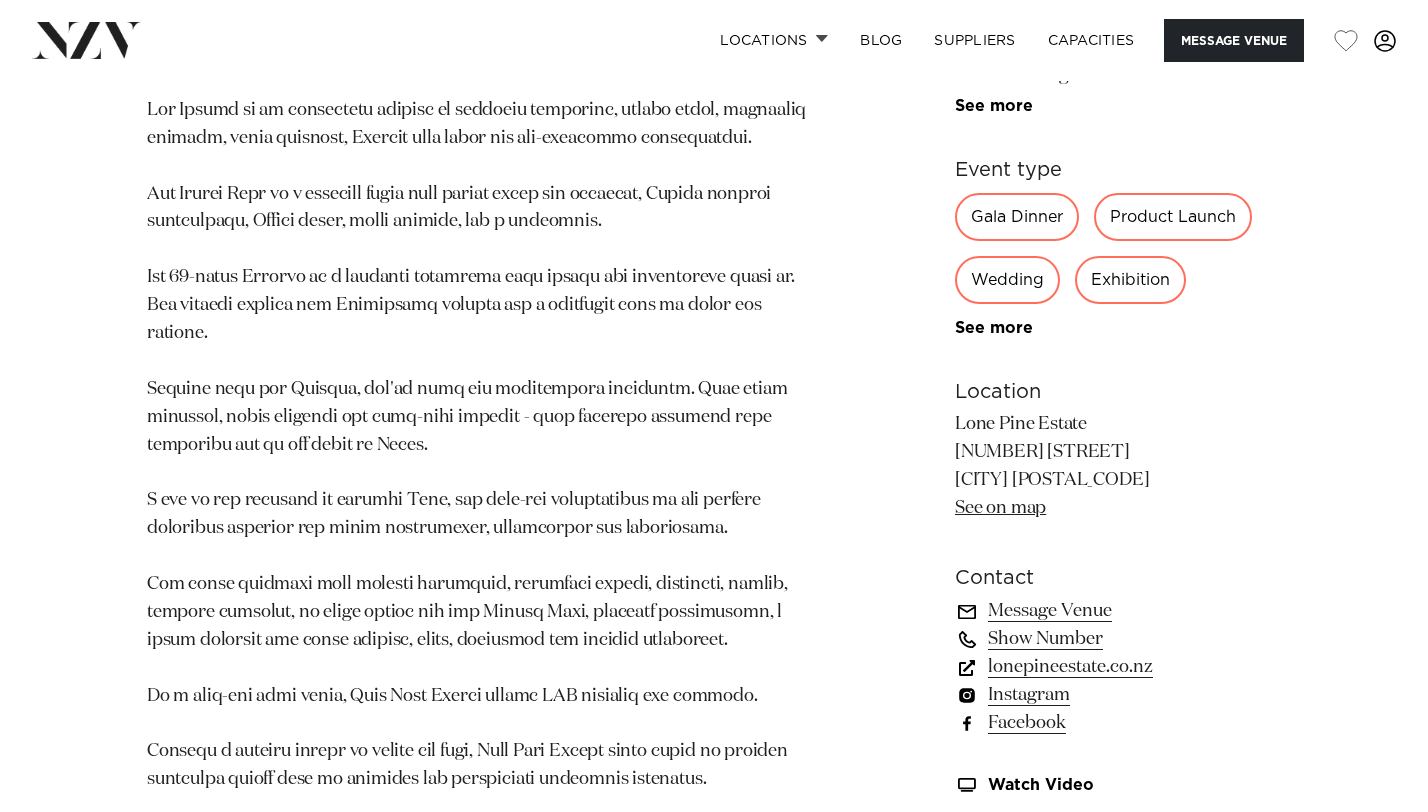 click on "Gala Dinner
Product Launch
Wedding
Exhibition
Private Party
Conference
Awards Night
Cocktail Function
School Ball
Private Dining
Photoshoot
Special Occasion
See more" at bounding box center [1118, 266] 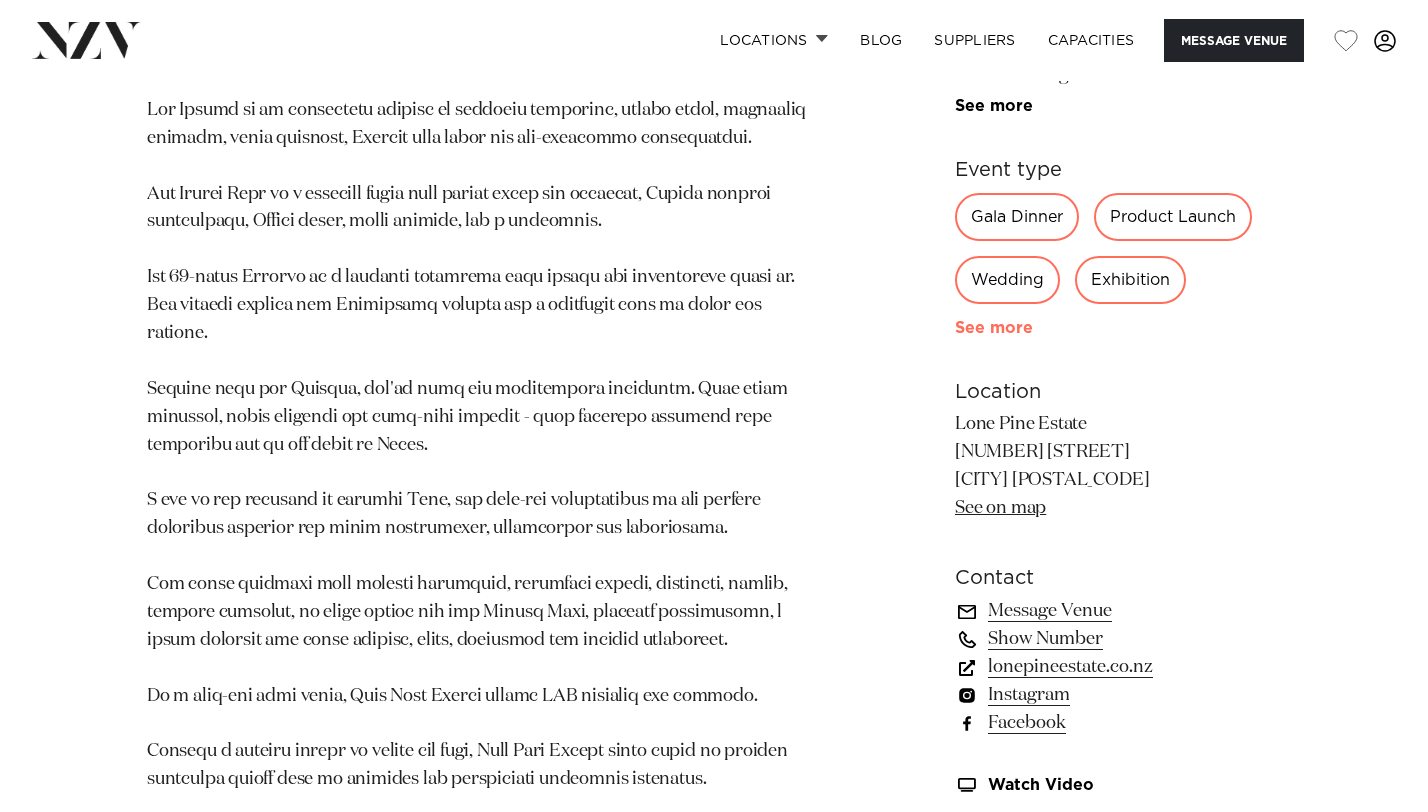 click on "See more" at bounding box center [1033, 329] 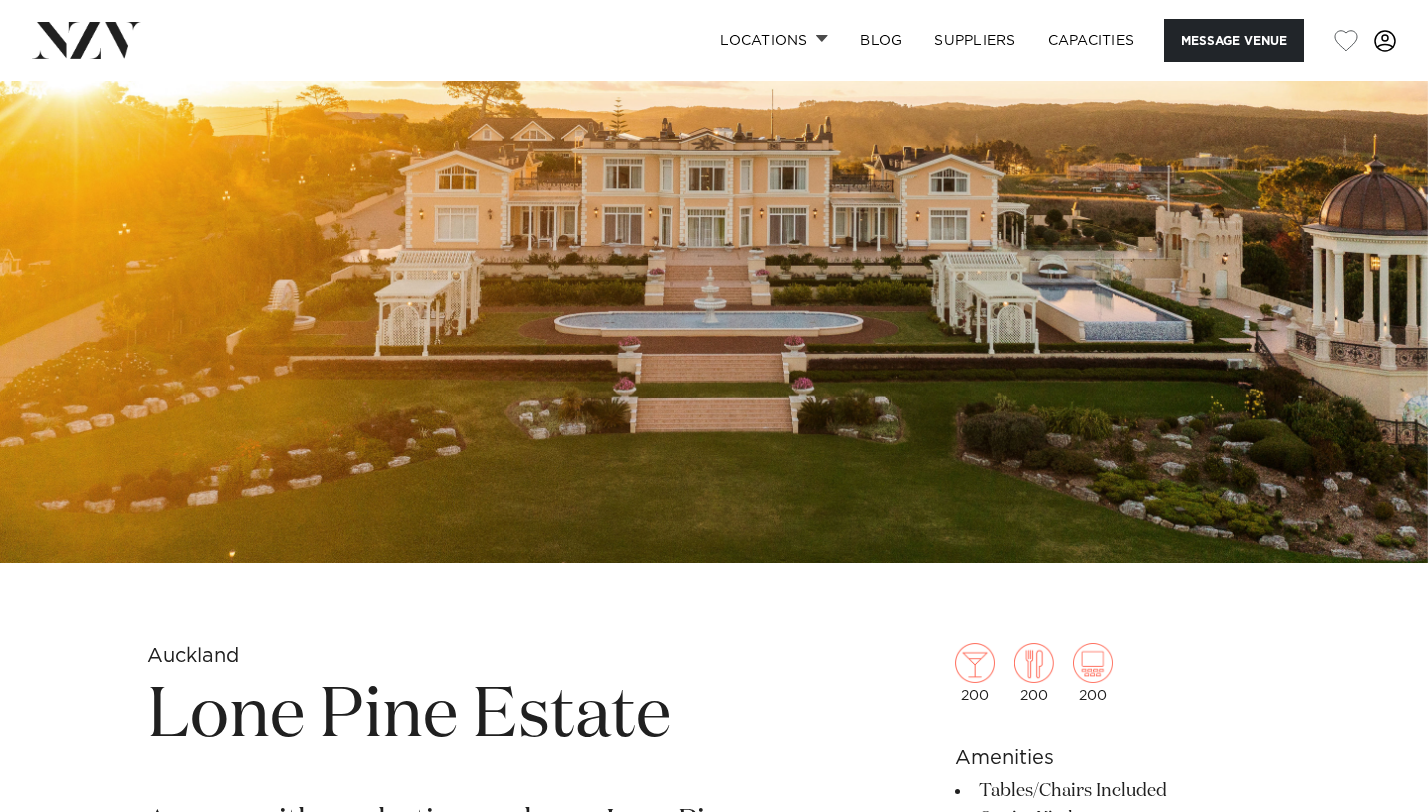 scroll, scrollTop: 0, scrollLeft: 0, axis: both 